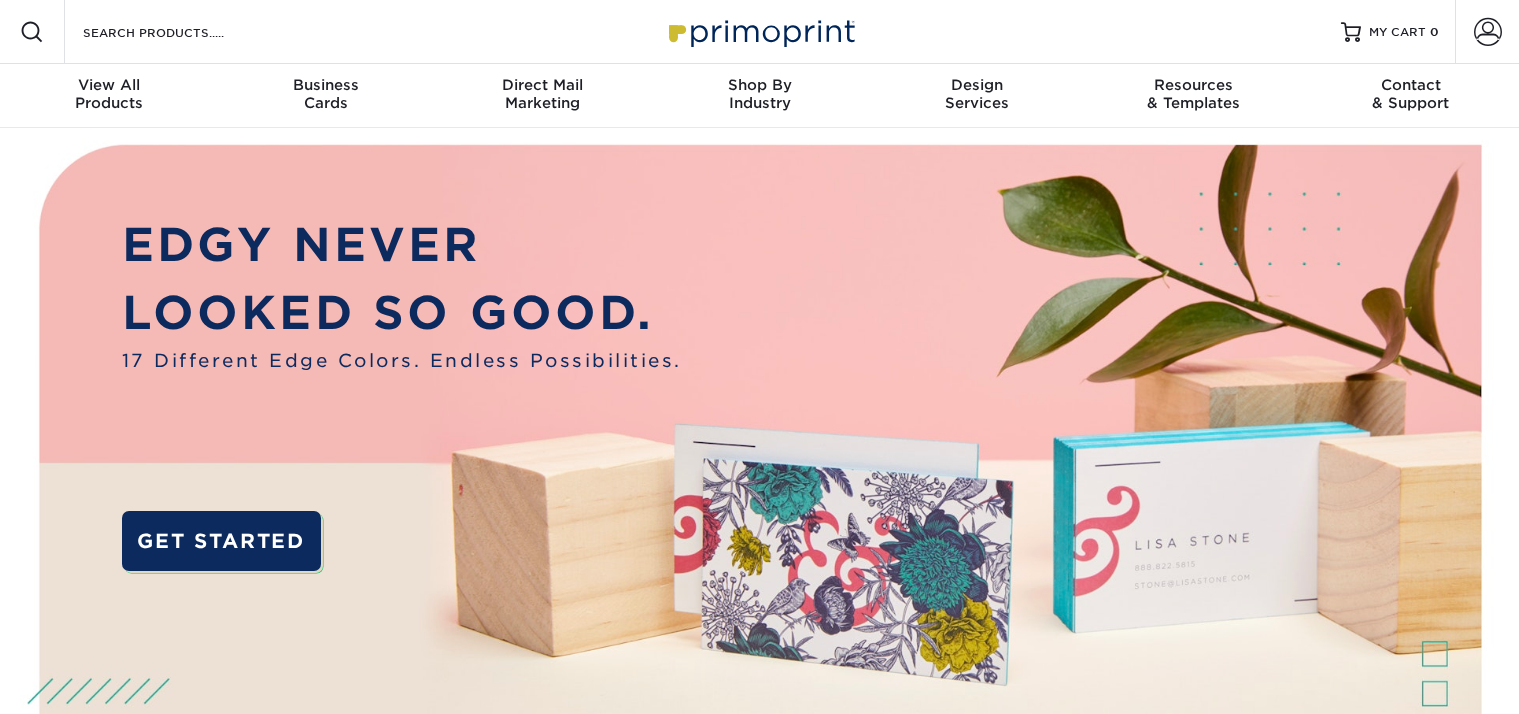 scroll, scrollTop: 0, scrollLeft: 0, axis: both 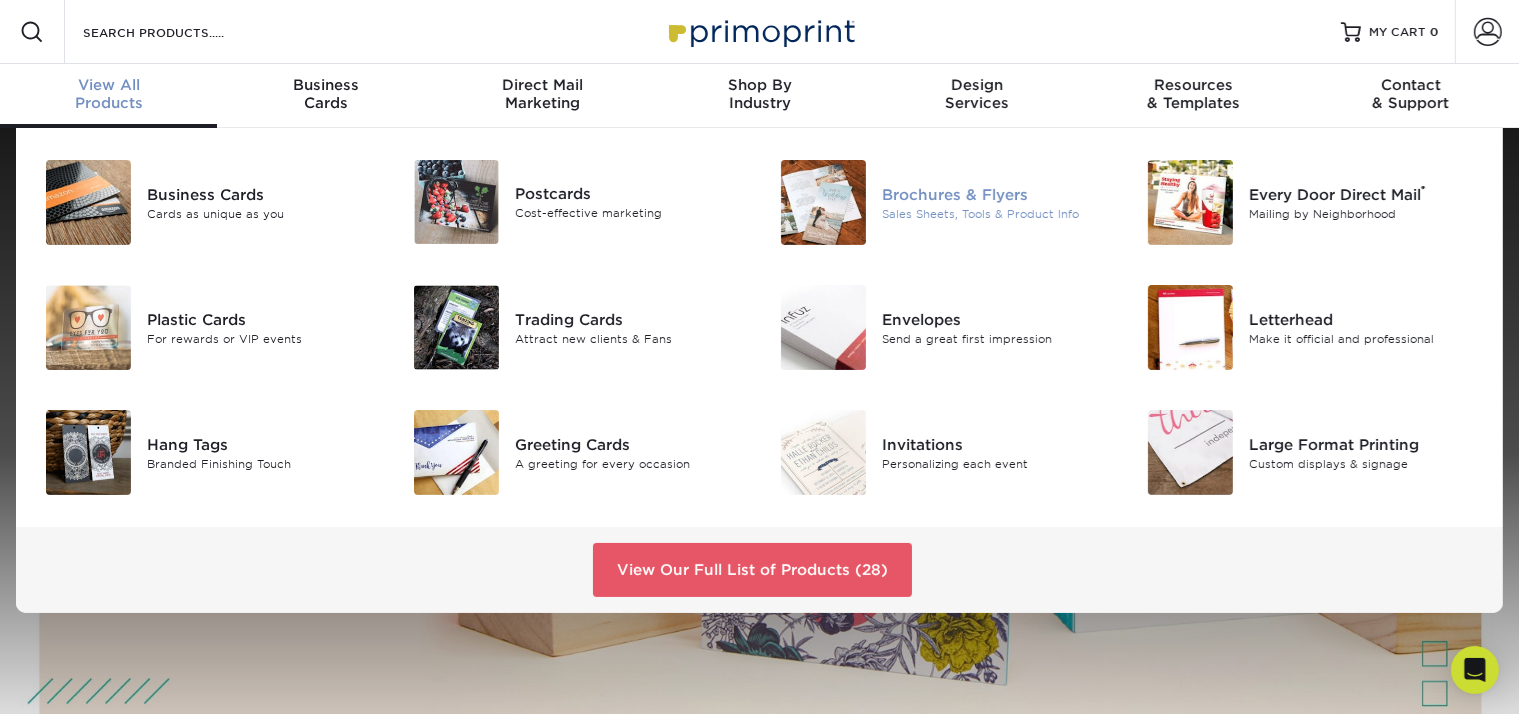 click at bounding box center [823, 202] 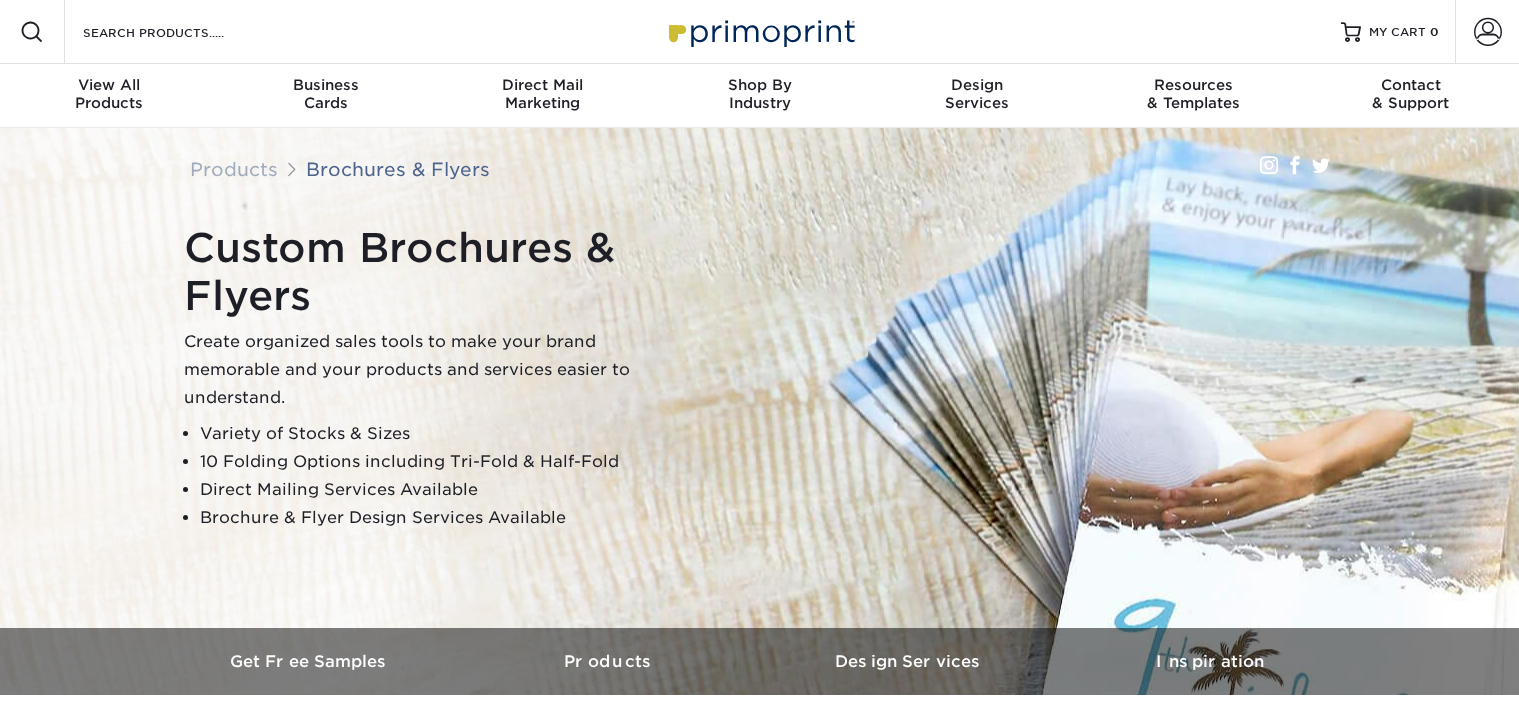 scroll, scrollTop: 0, scrollLeft: 0, axis: both 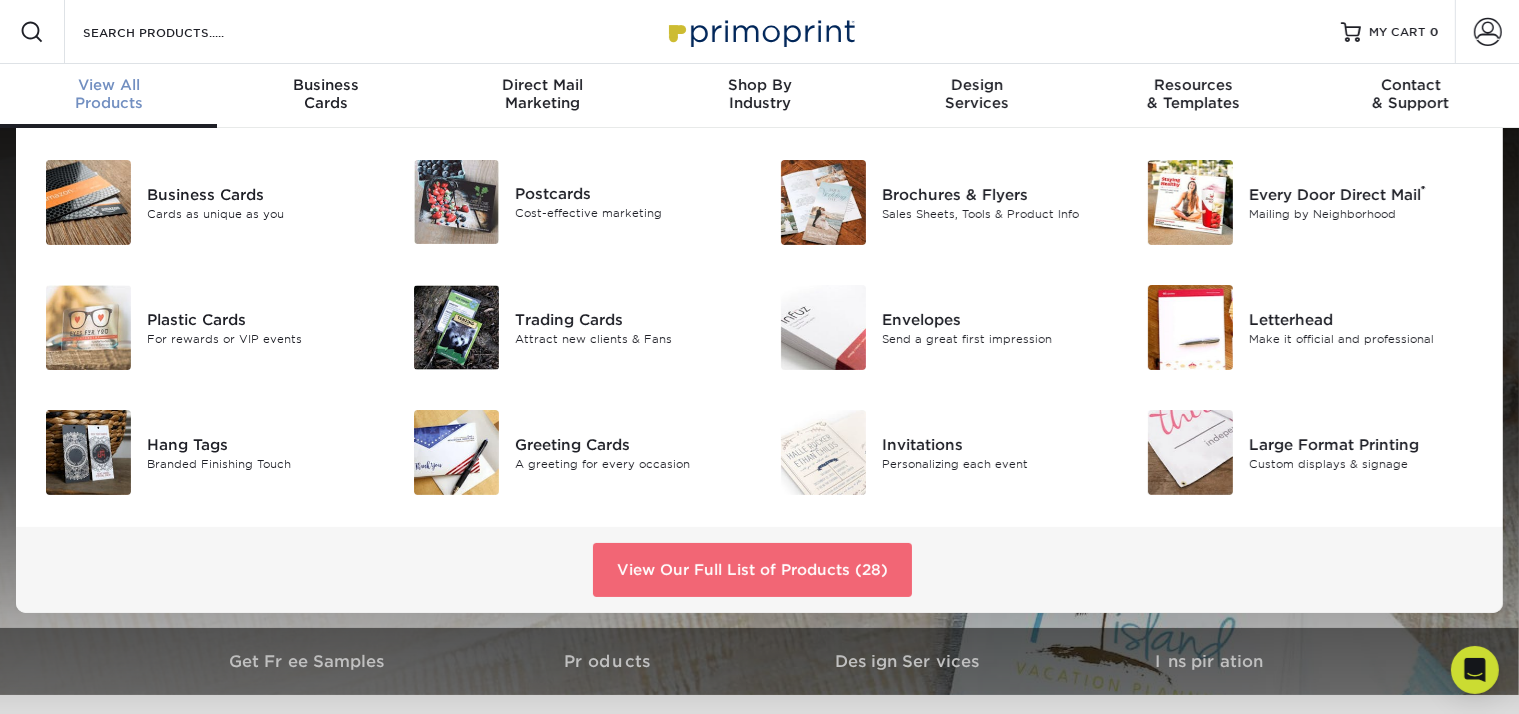 click on "View Our Full List of Products (28)" at bounding box center [752, 570] 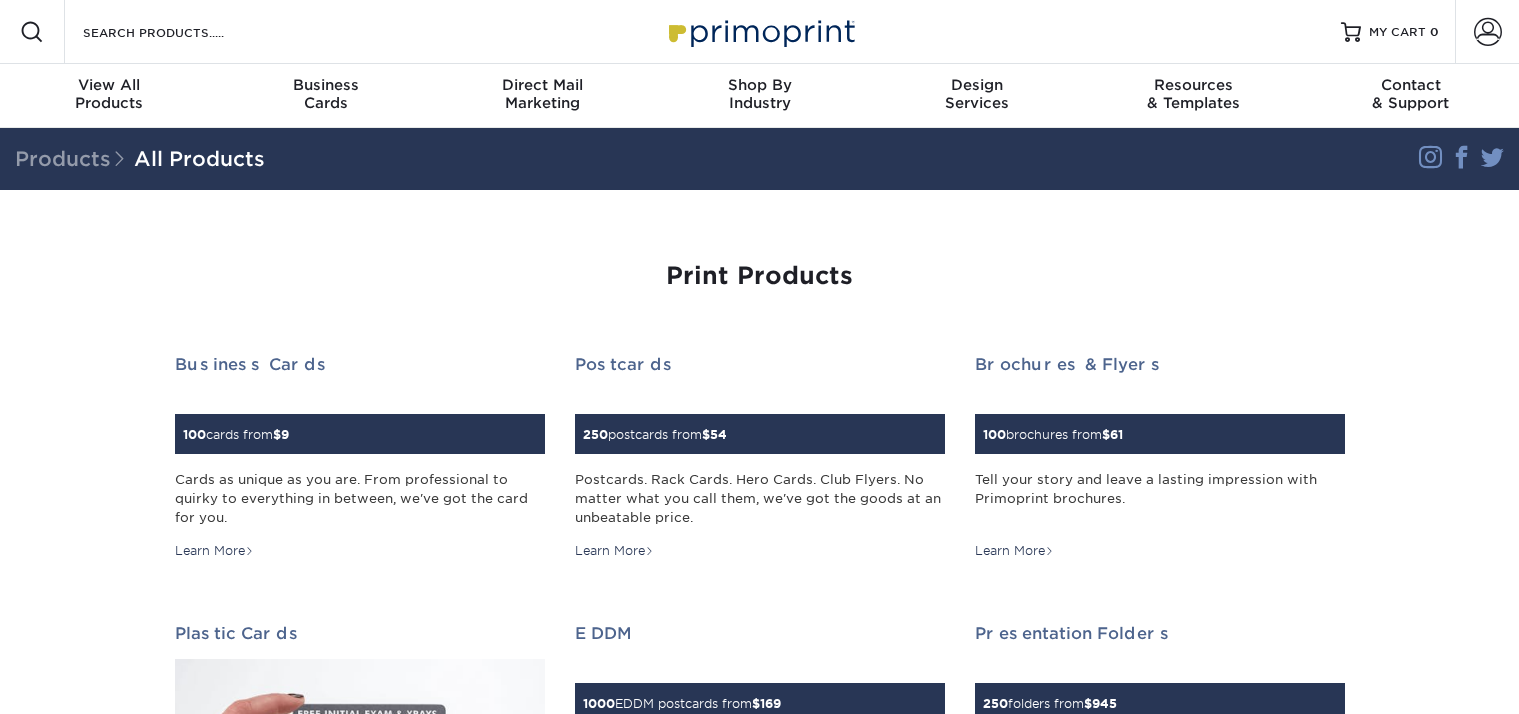 scroll, scrollTop: 0, scrollLeft: 0, axis: both 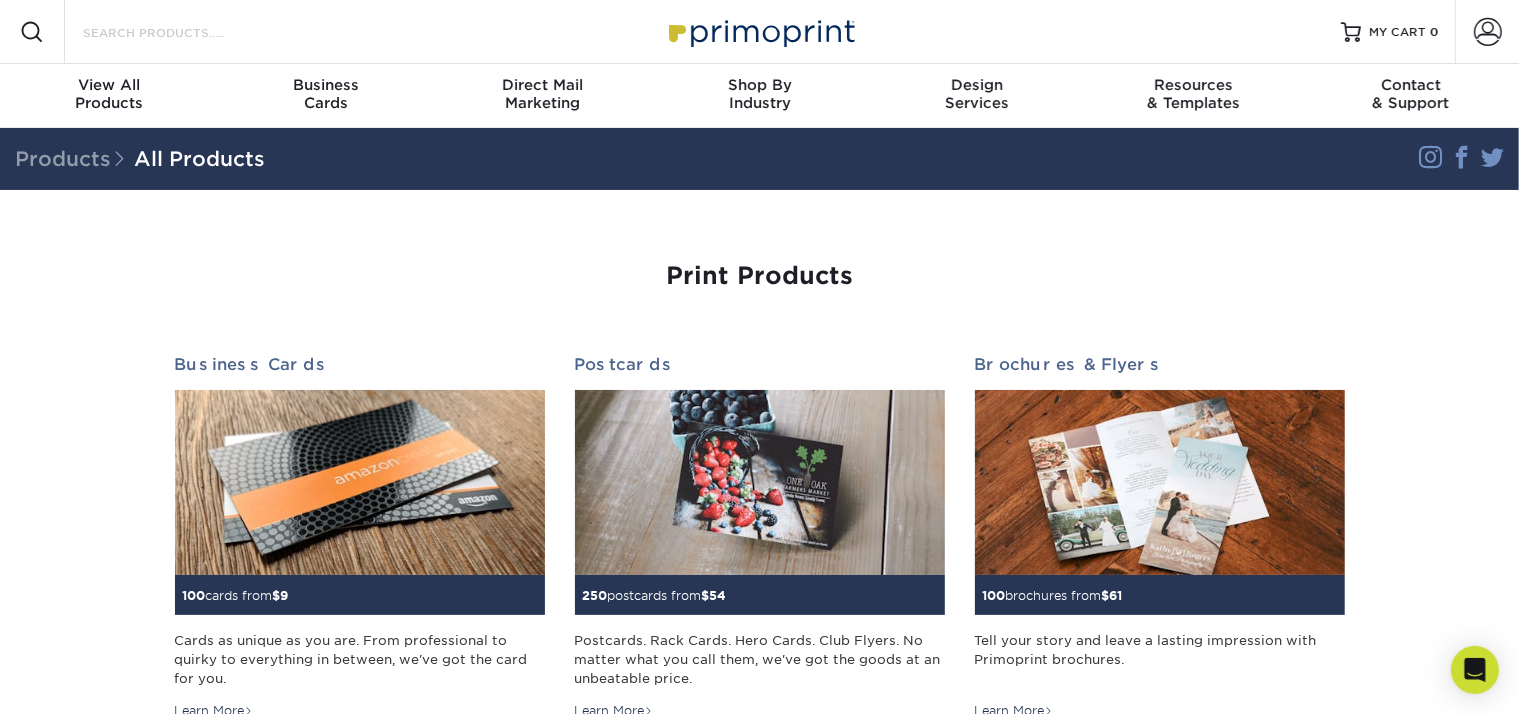 click on "Search Products" at bounding box center (178, 32) 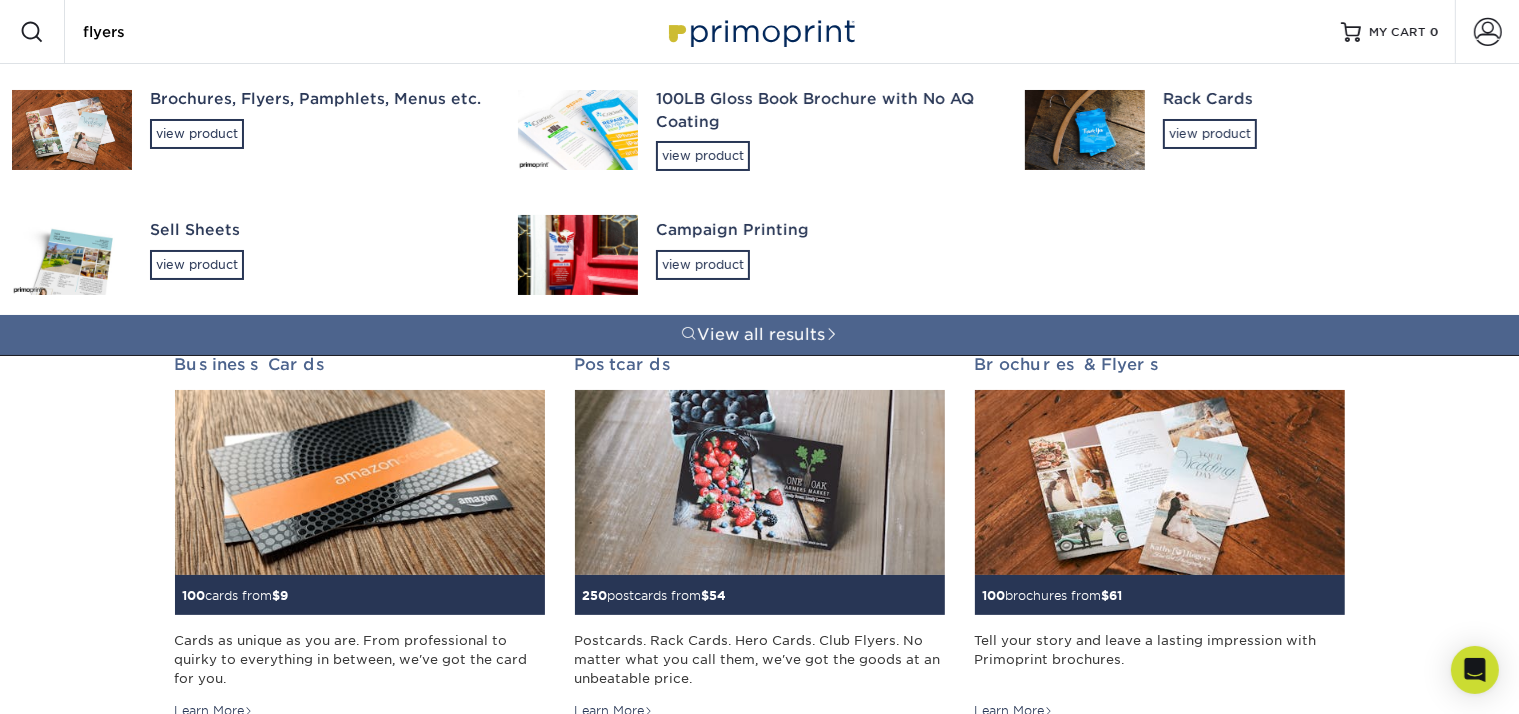 type on "flyers" 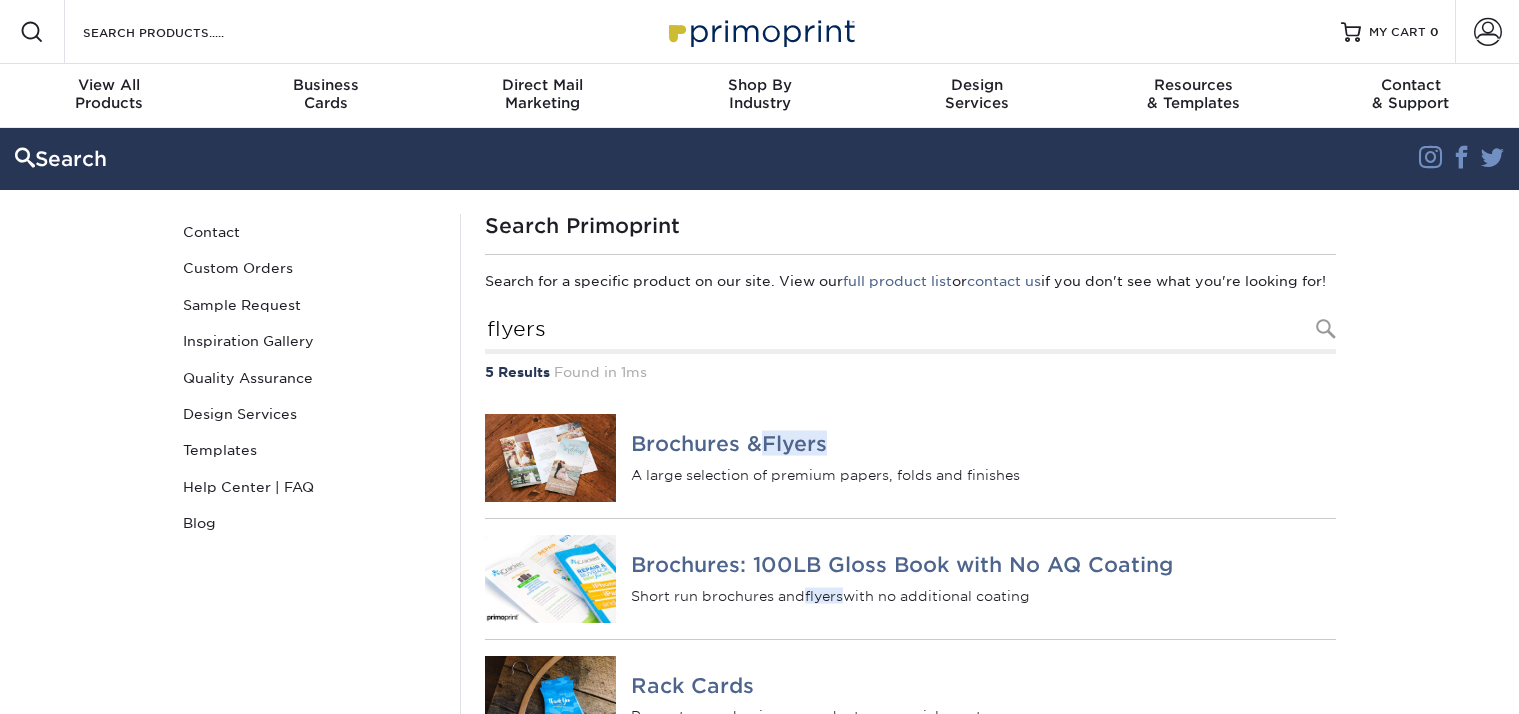scroll, scrollTop: 0, scrollLeft: 0, axis: both 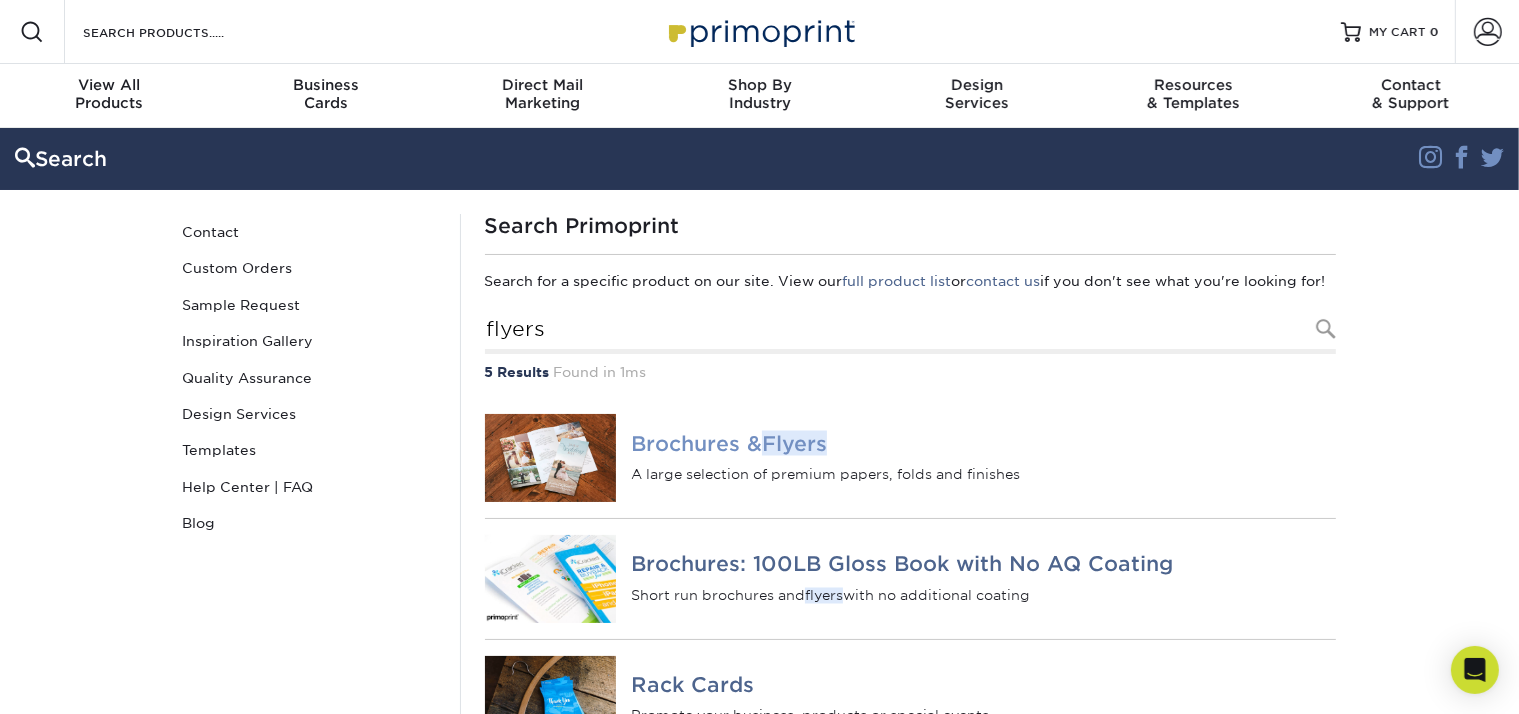 click on "Brochures &  Flyers" at bounding box center (983, 444) 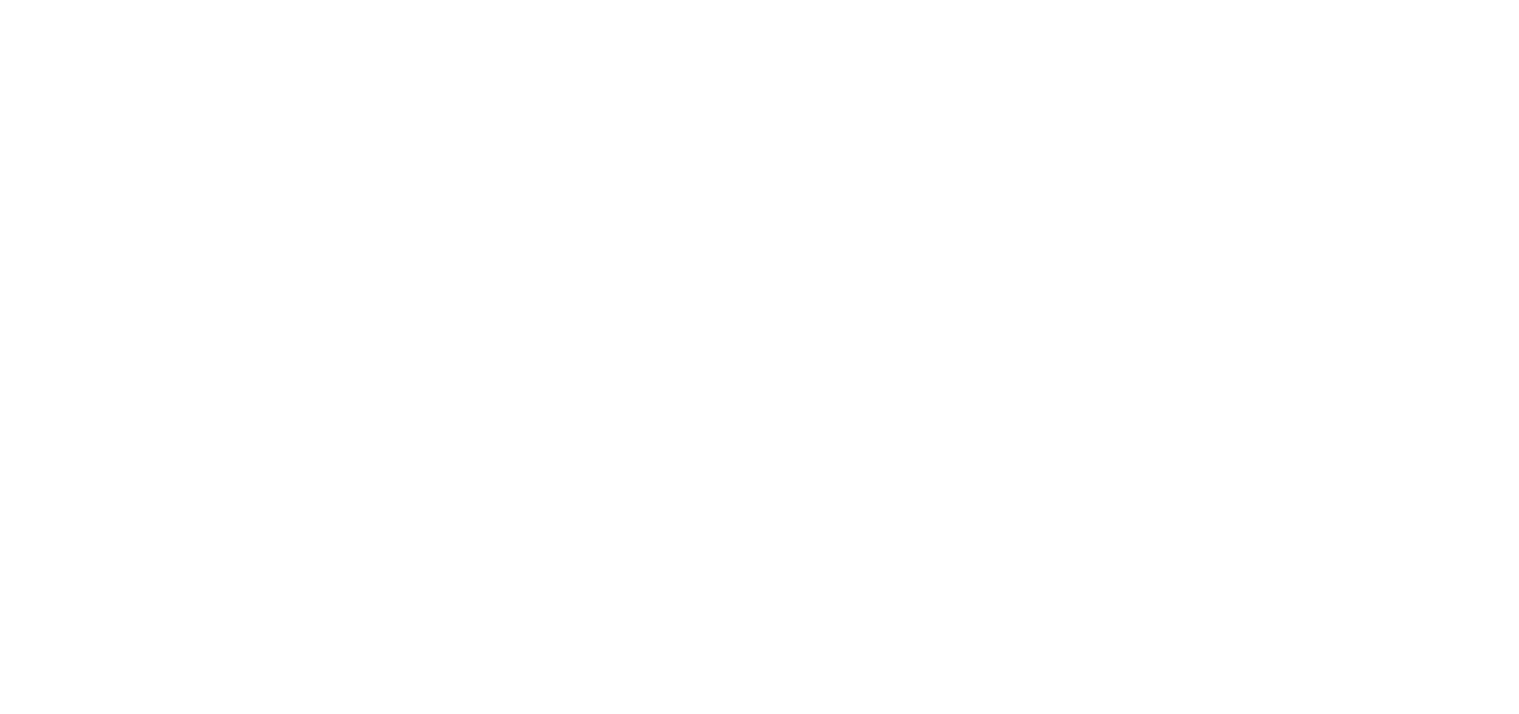 scroll, scrollTop: 0, scrollLeft: 0, axis: both 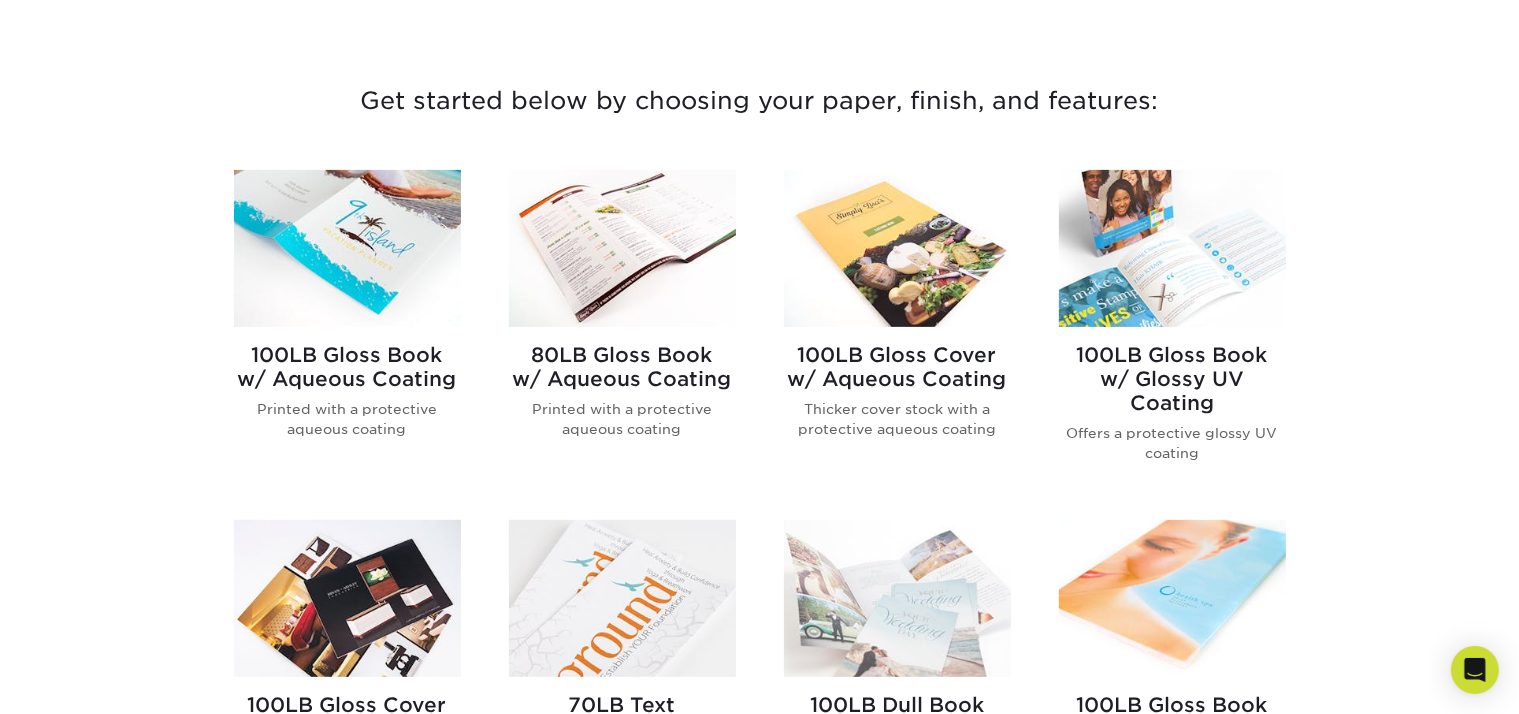 click on "100LB Gloss Cover w/ Aqueous Coating" at bounding box center [897, 367] 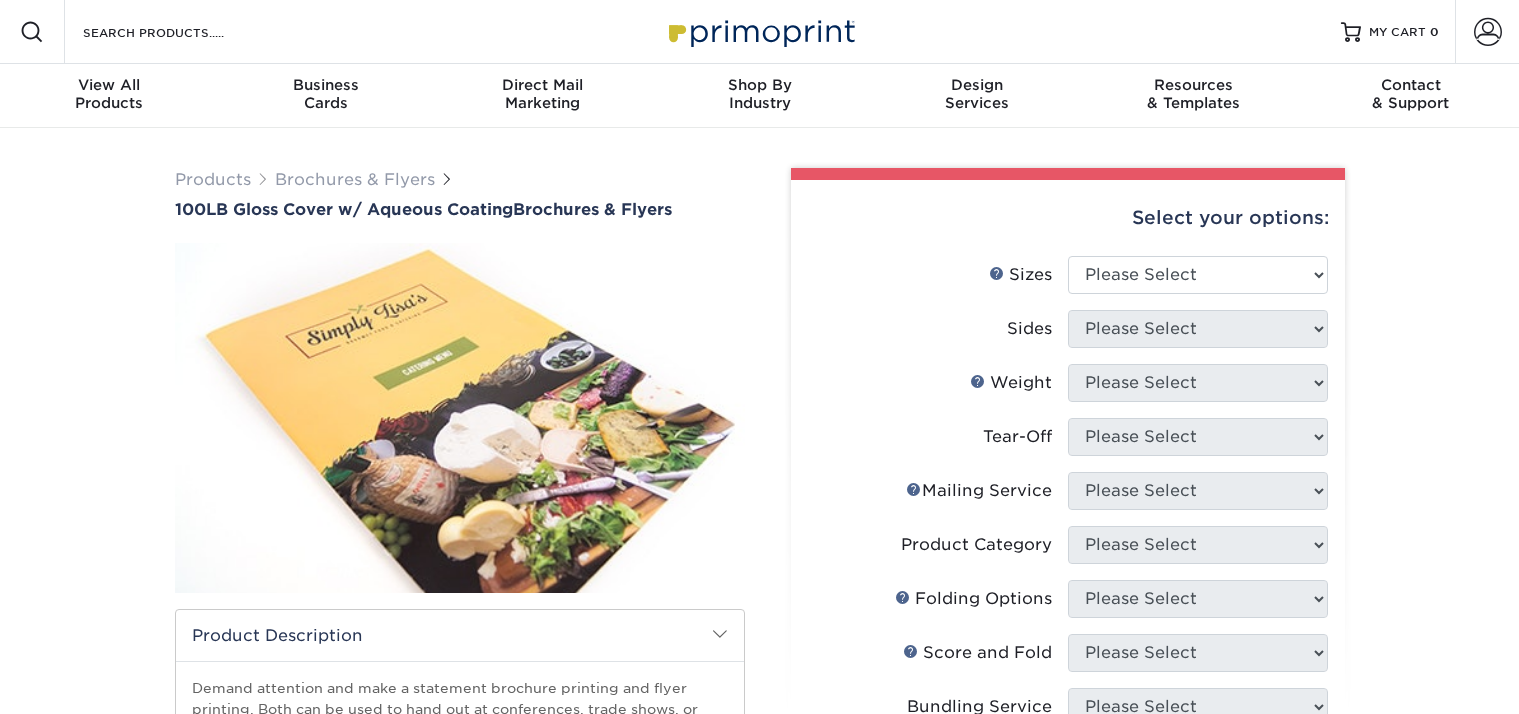 scroll, scrollTop: 0, scrollLeft: 0, axis: both 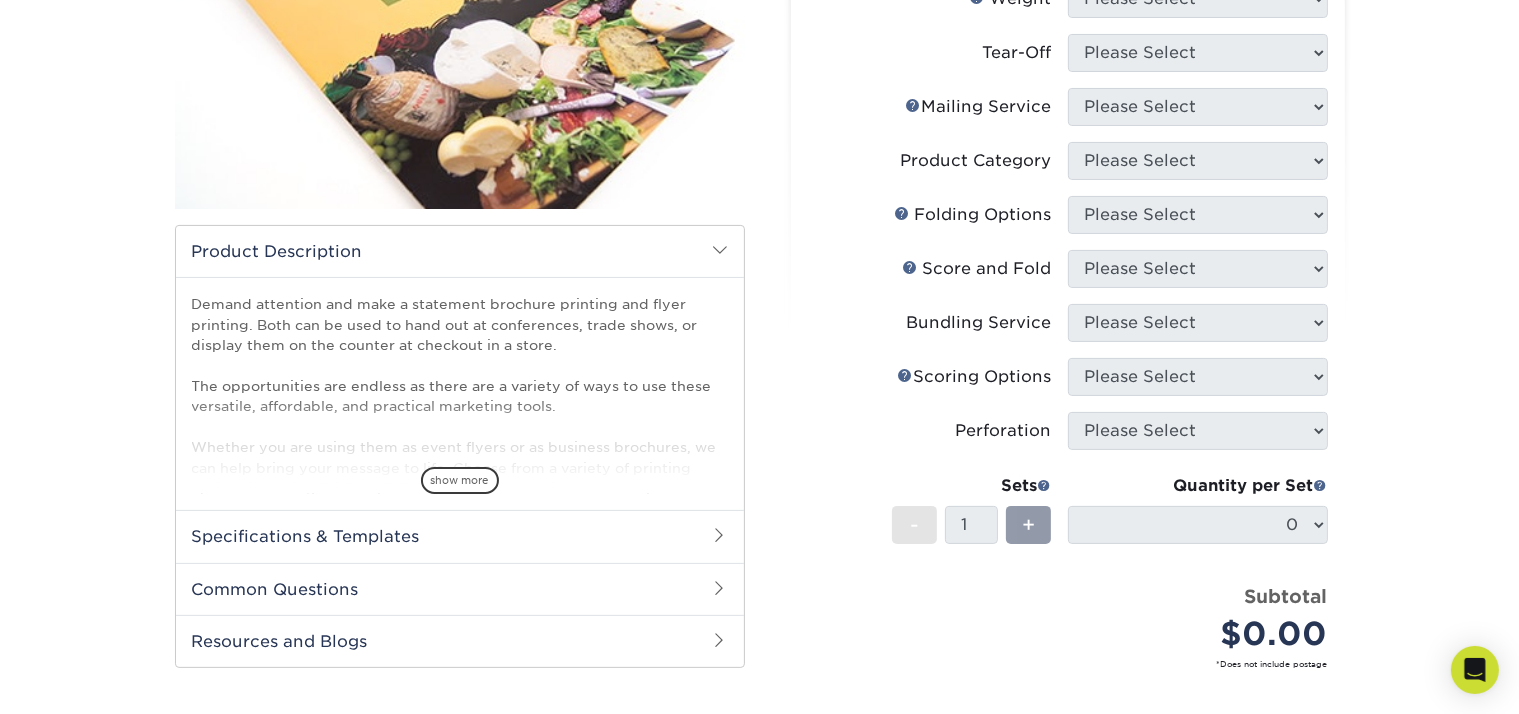 click on "0" at bounding box center [1198, 525] 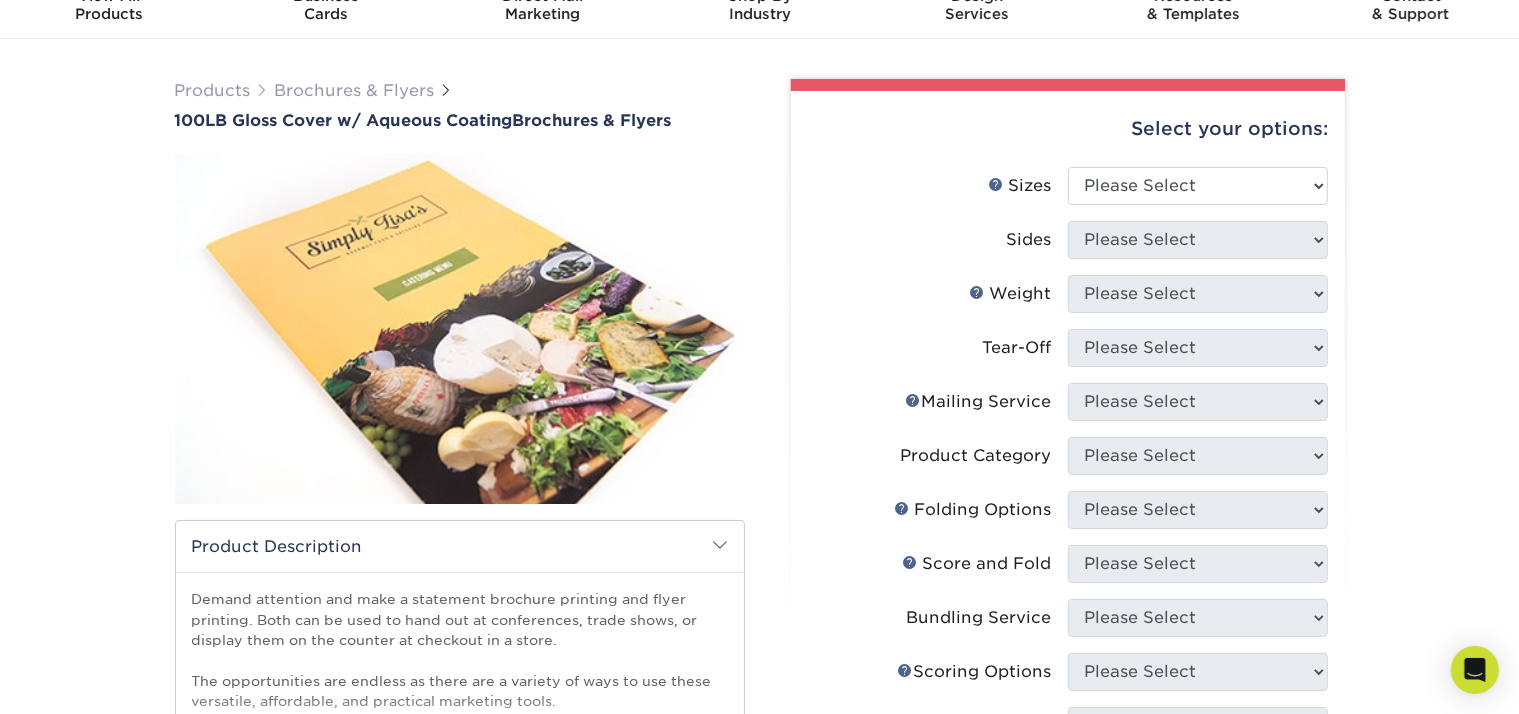 scroll, scrollTop: 87, scrollLeft: 0, axis: vertical 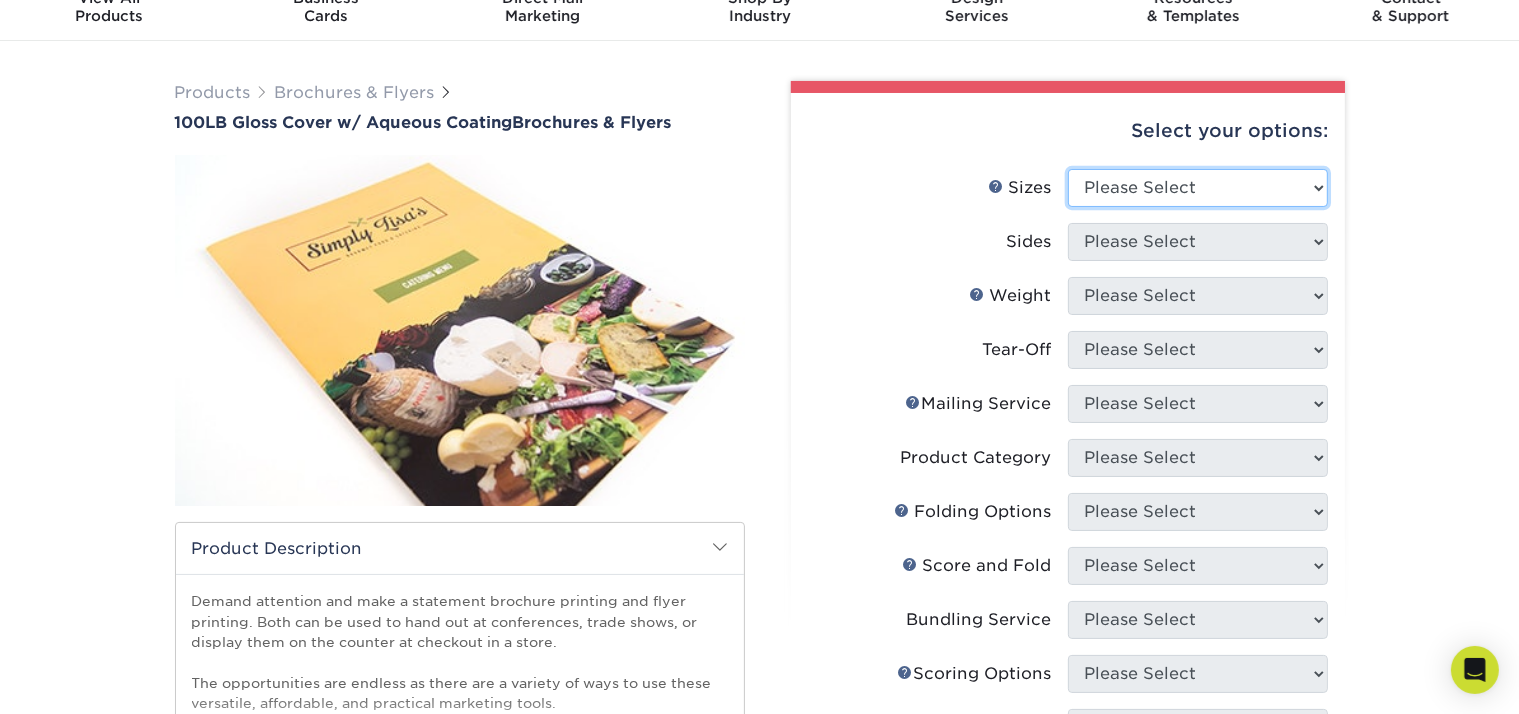 click on "Please Select
3.5" x 8.5"
3.5" x 11"
3.67" x 8.5"
4" x 8.5"
4" x 11"
4" x 12"
4.25" x 11"
4.25" x 12"
5.5" x 17"" at bounding box center (1198, 188) 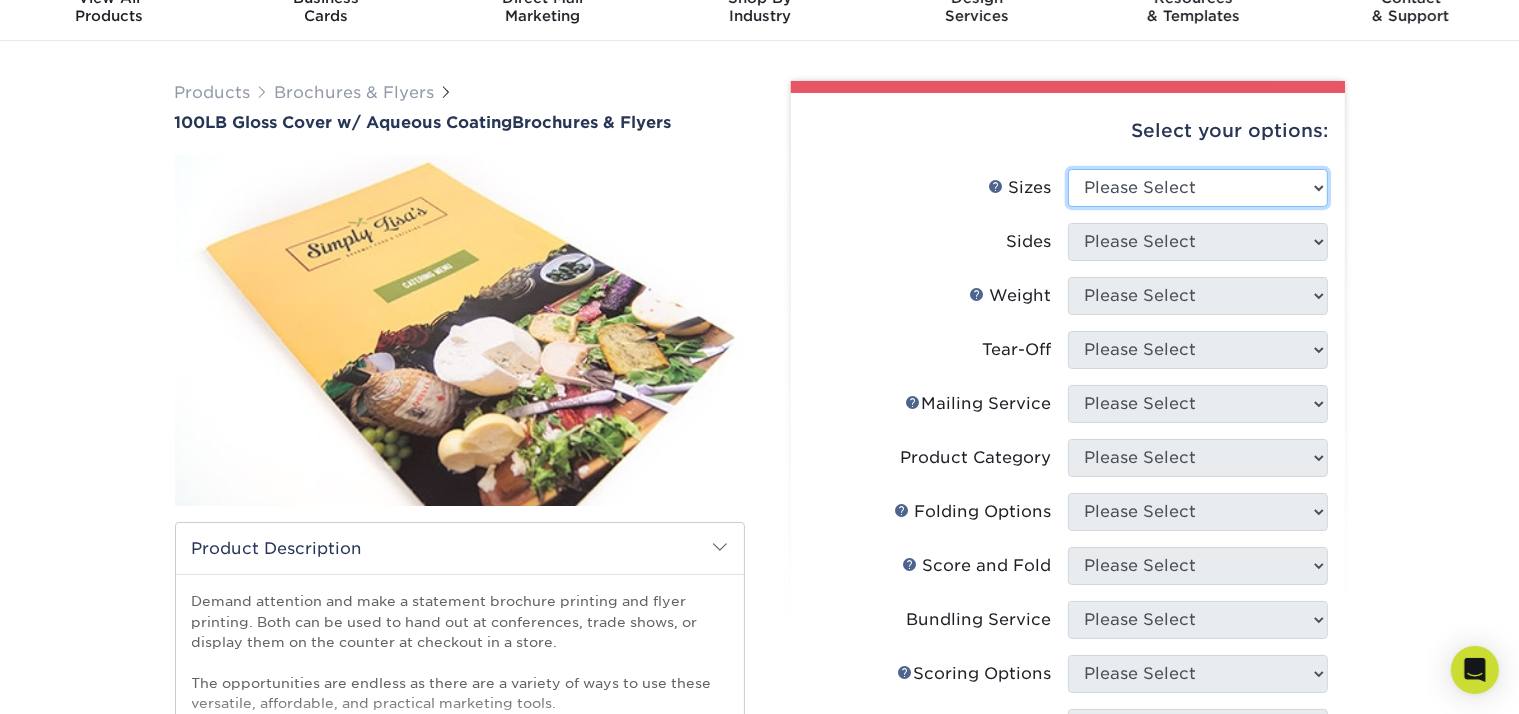 select on "8.50x11.00" 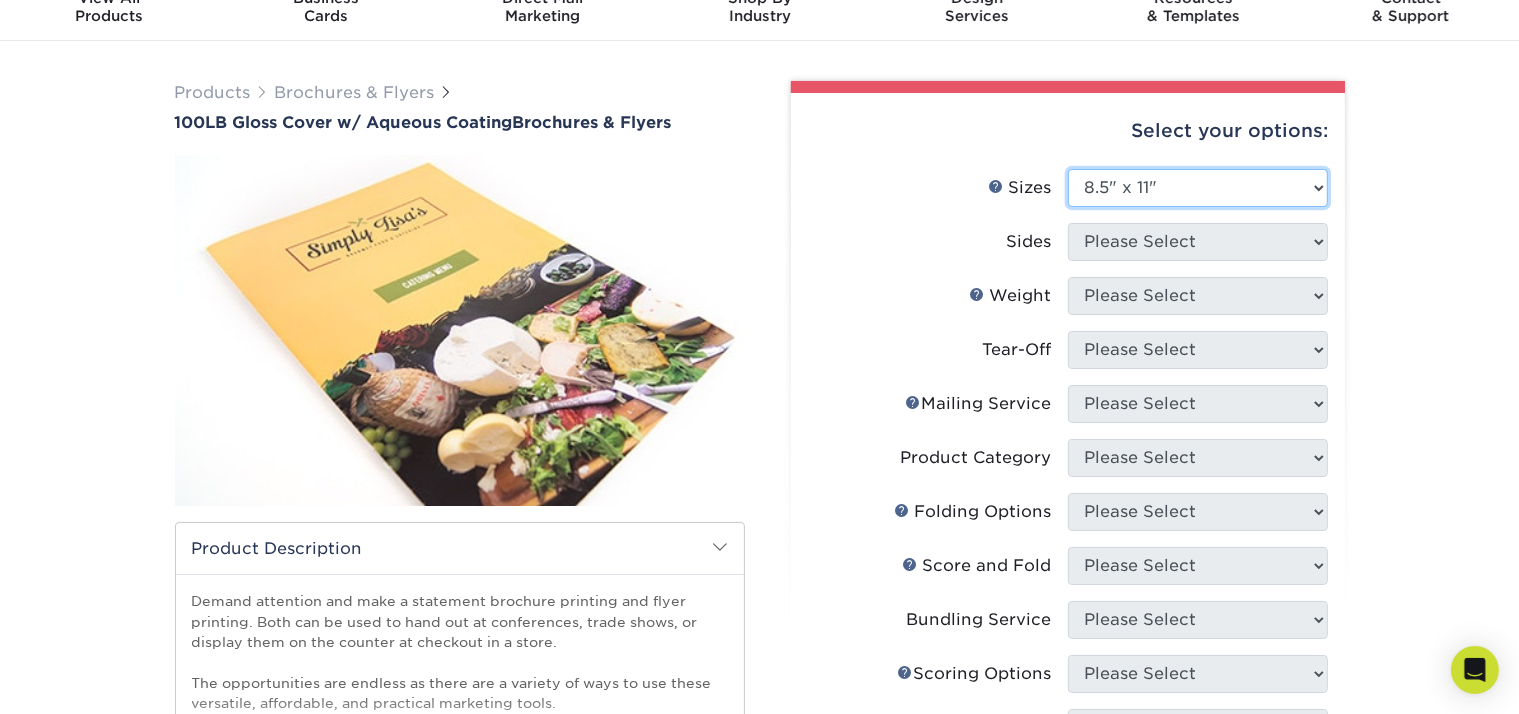 click on "Please Select
3.5" x 8.5"
3.5" x 11"
3.67" x 8.5"
4" x 8.5"
4" x 11"
4" x 12"
4.25" x 11"
4.25" x 12"
5.5" x 17"" at bounding box center [1198, 188] 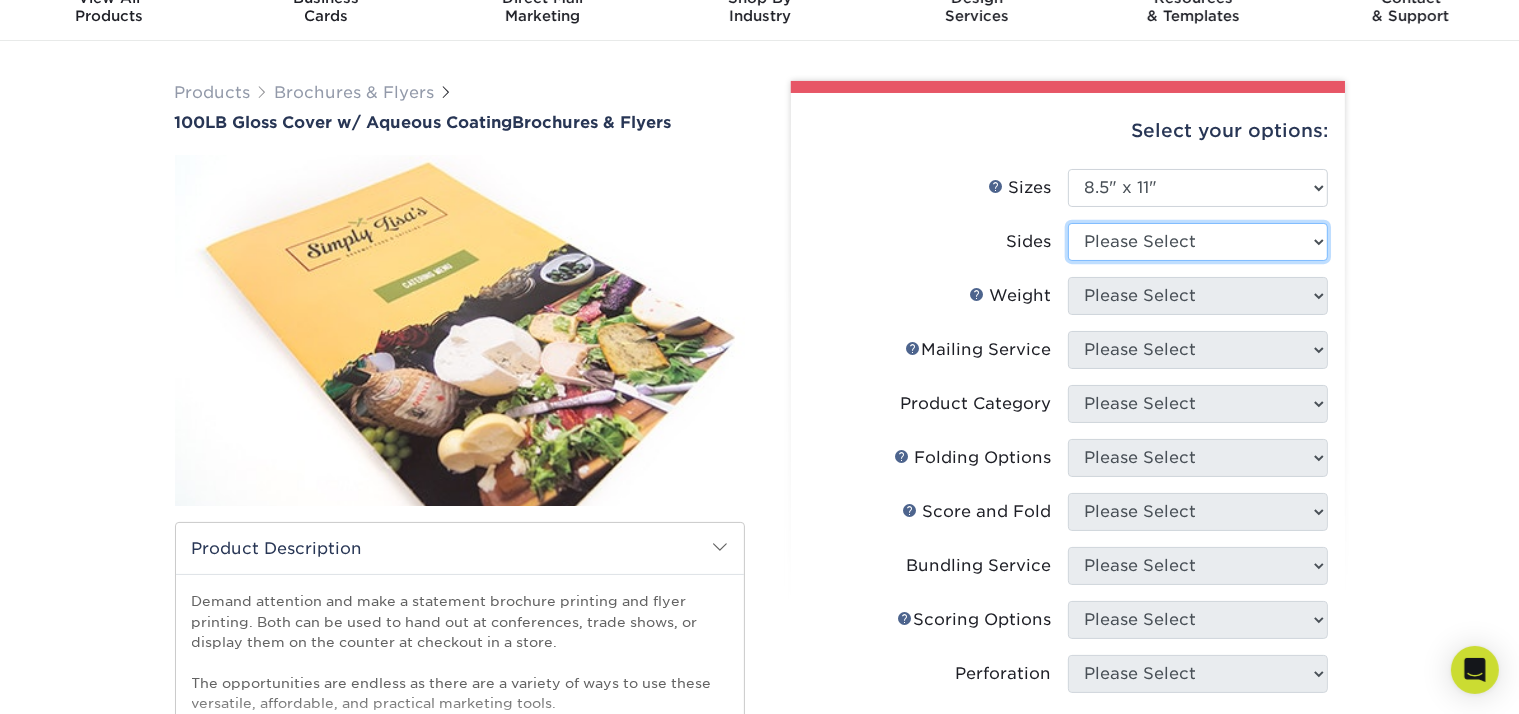 click on "Please Select Print Both Sides Print Front Only" at bounding box center [1198, 242] 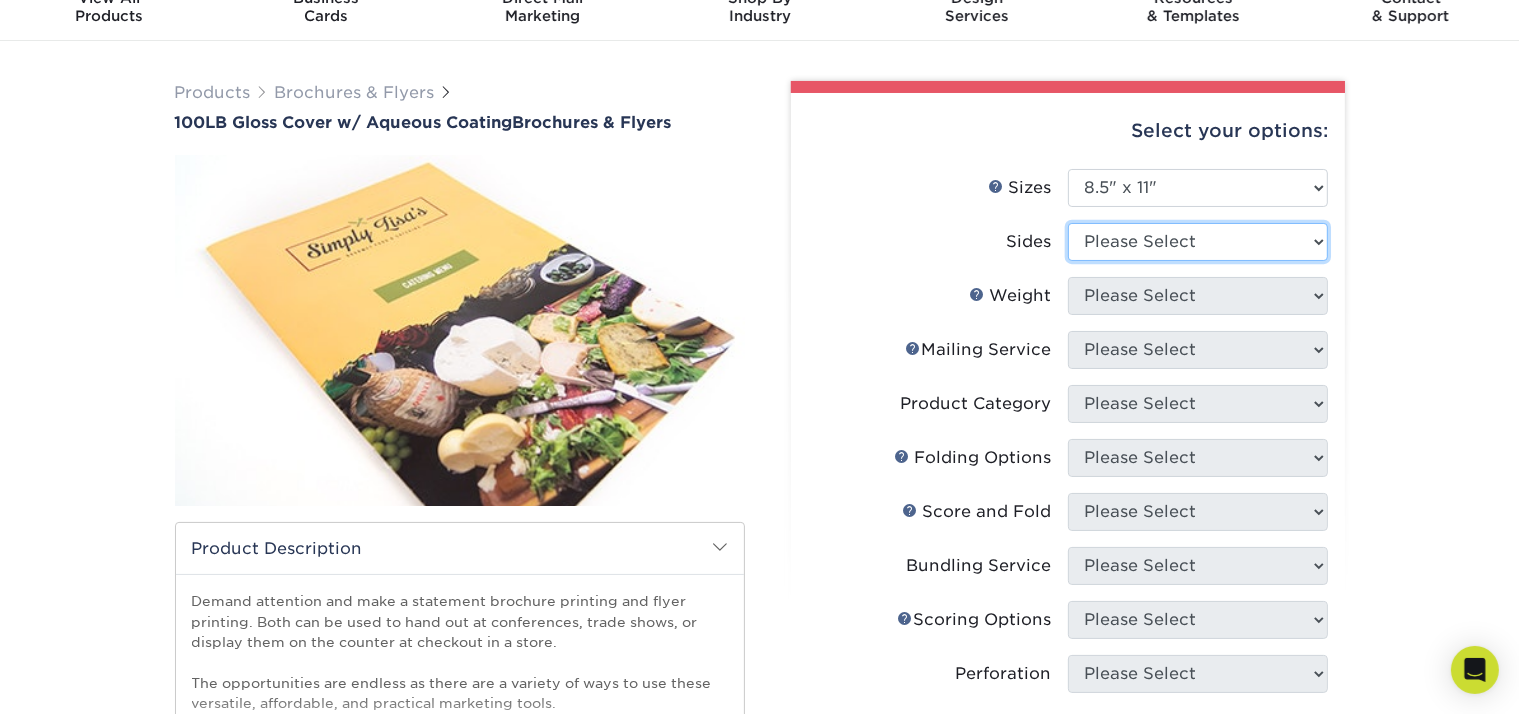 select on "32d3c223-f82c-492b-b915-ba065a00862f" 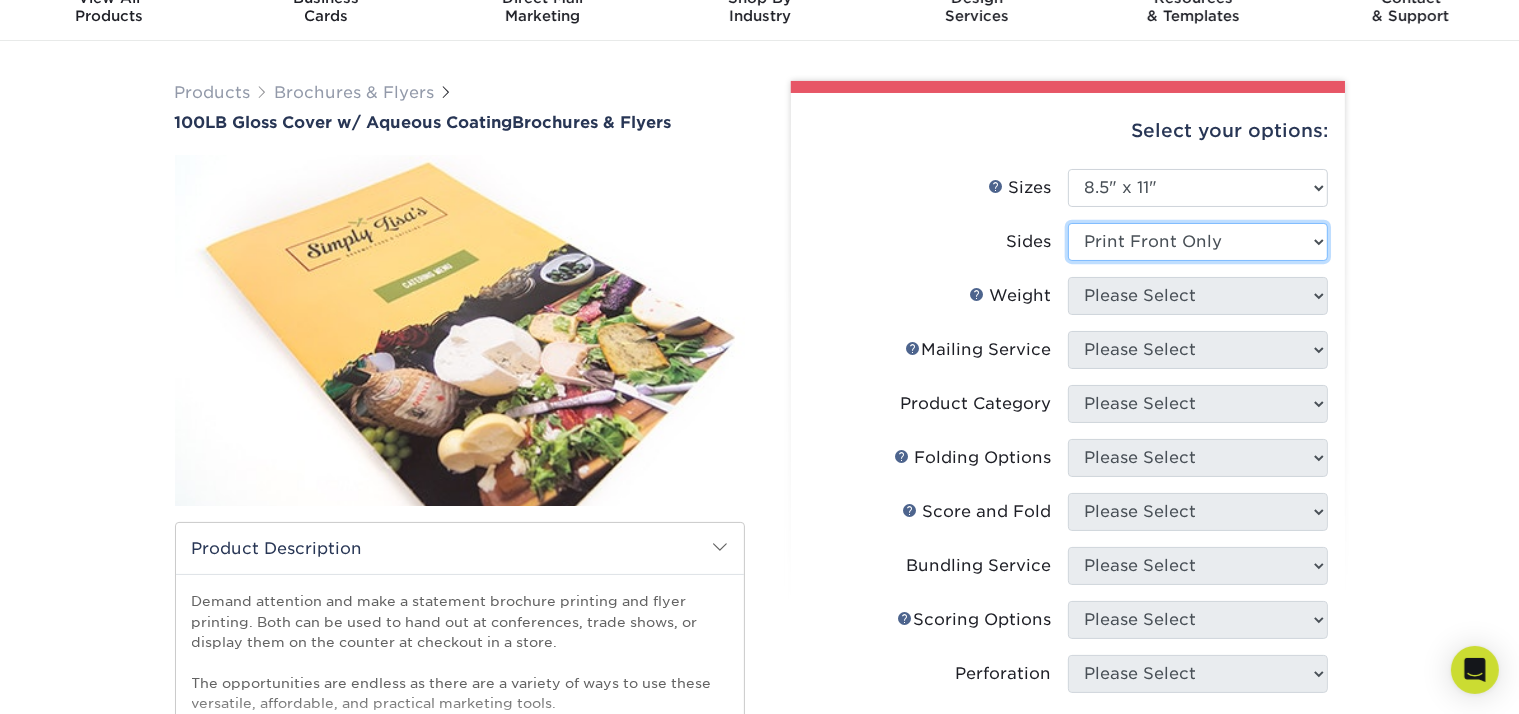 click on "Please Select Print Both Sides Print Front Only" at bounding box center (1198, 242) 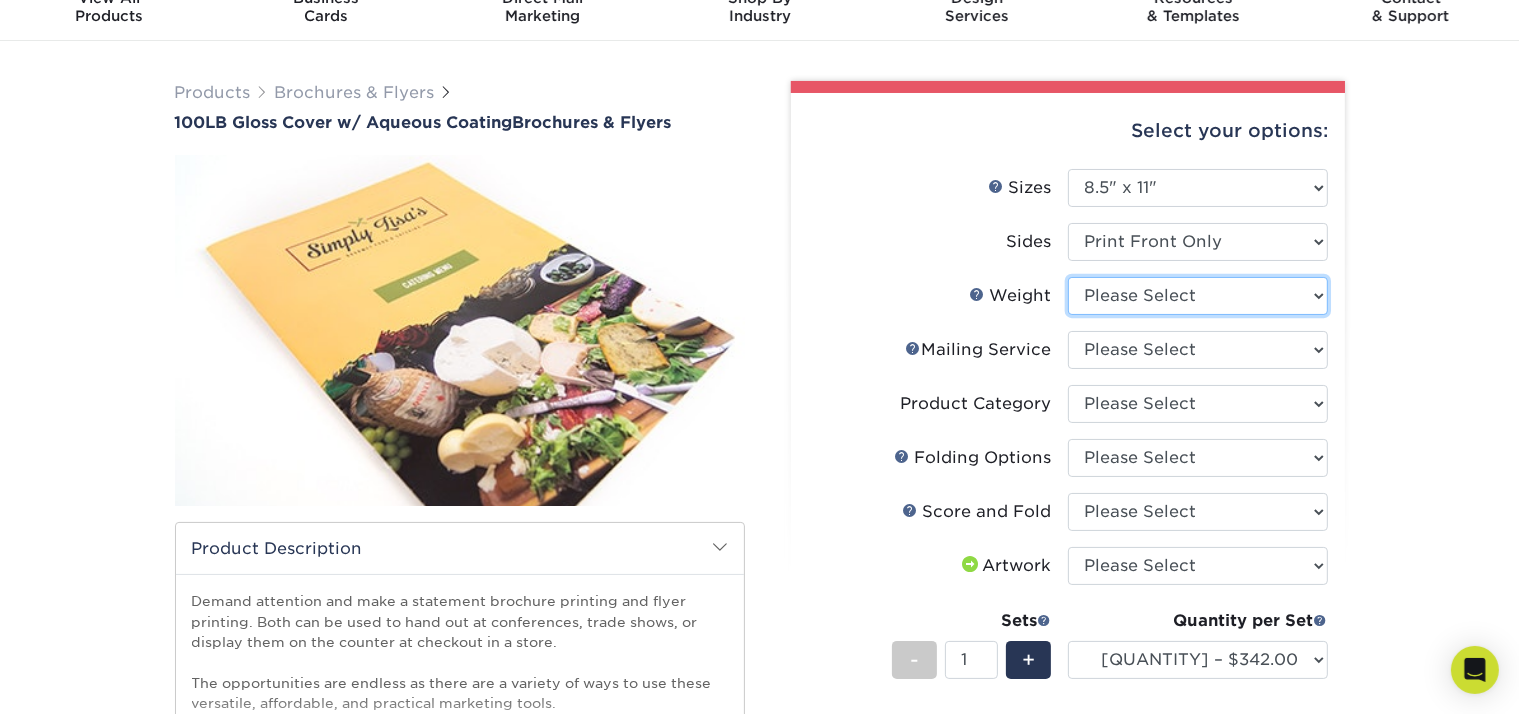 click on "Please Select 100LB" at bounding box center [1198, 296] 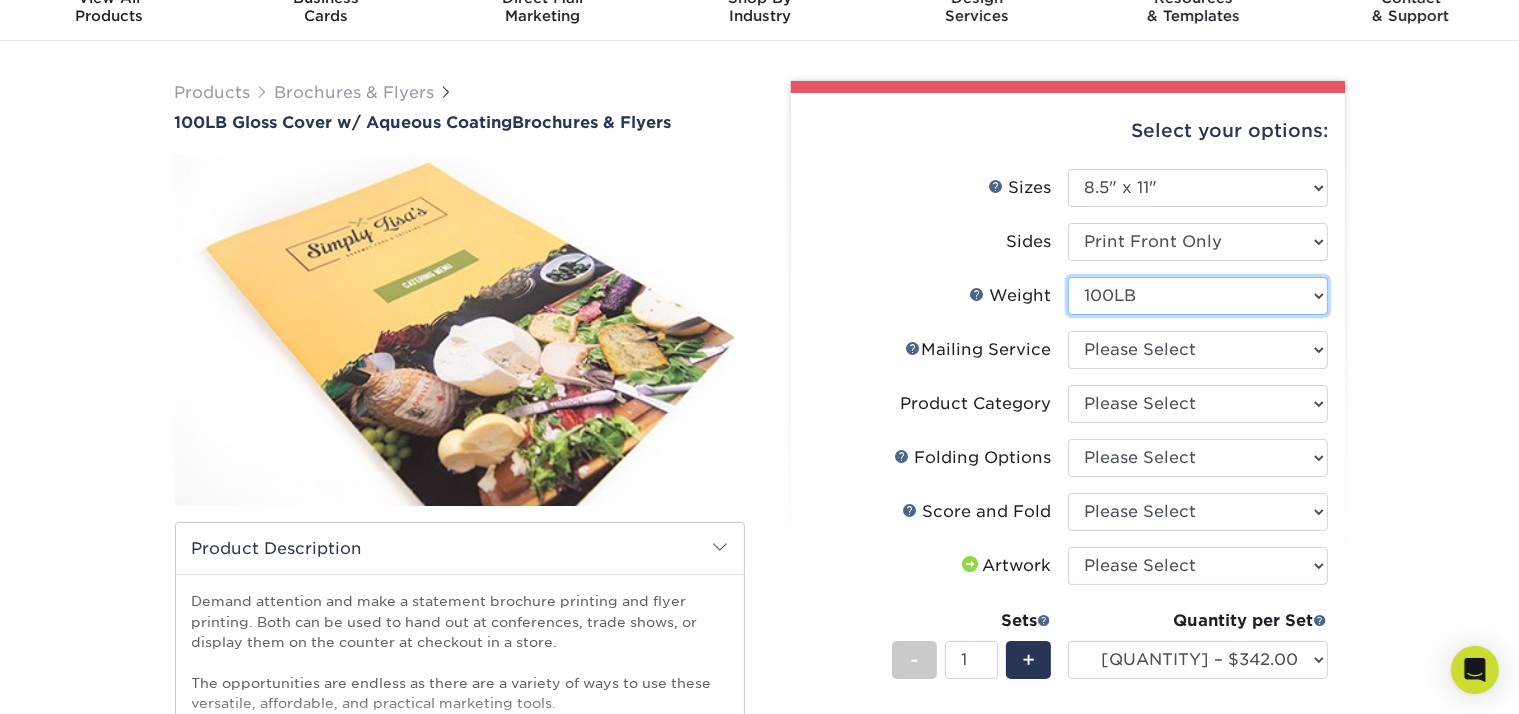 click on "Please Select 100LB" at bounding box center [1198, 296] 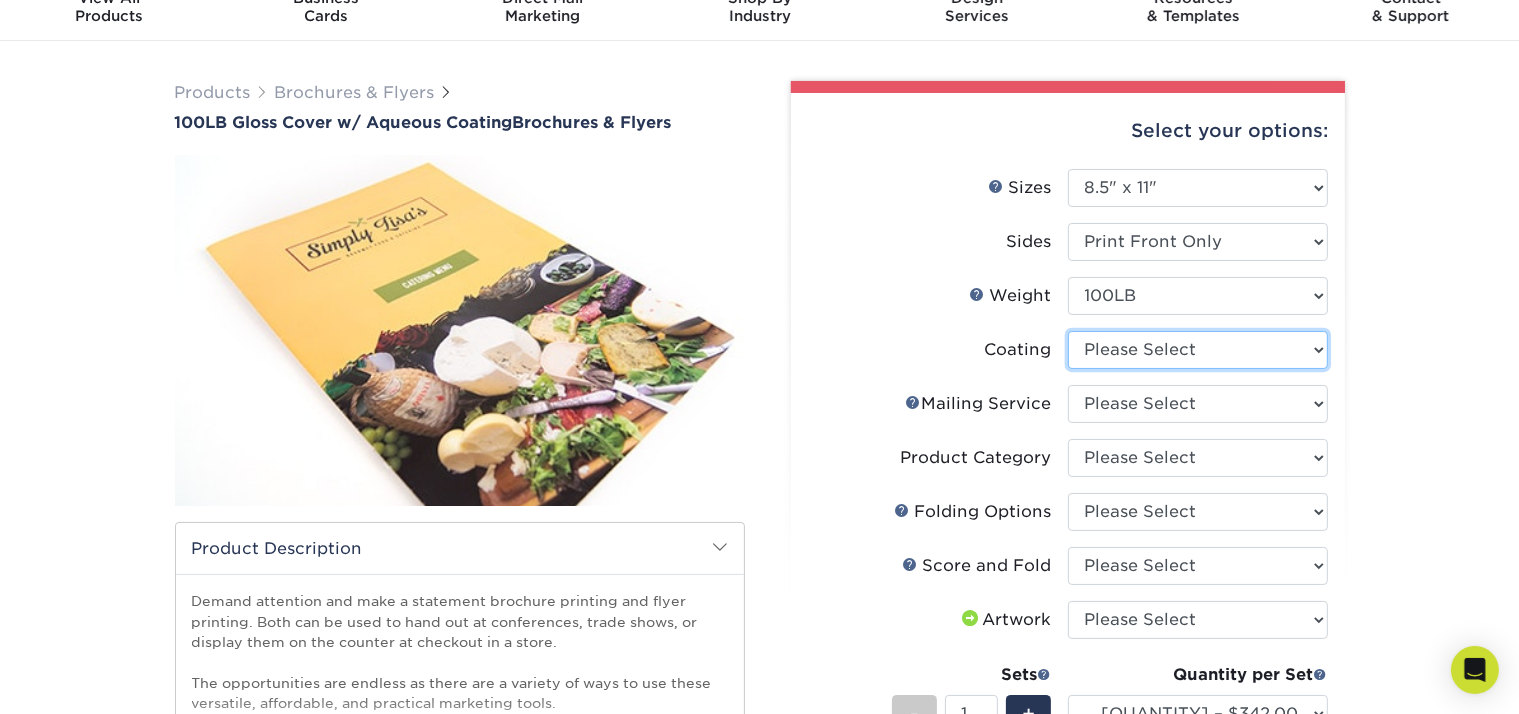 click at bounding box center [1198, 350] 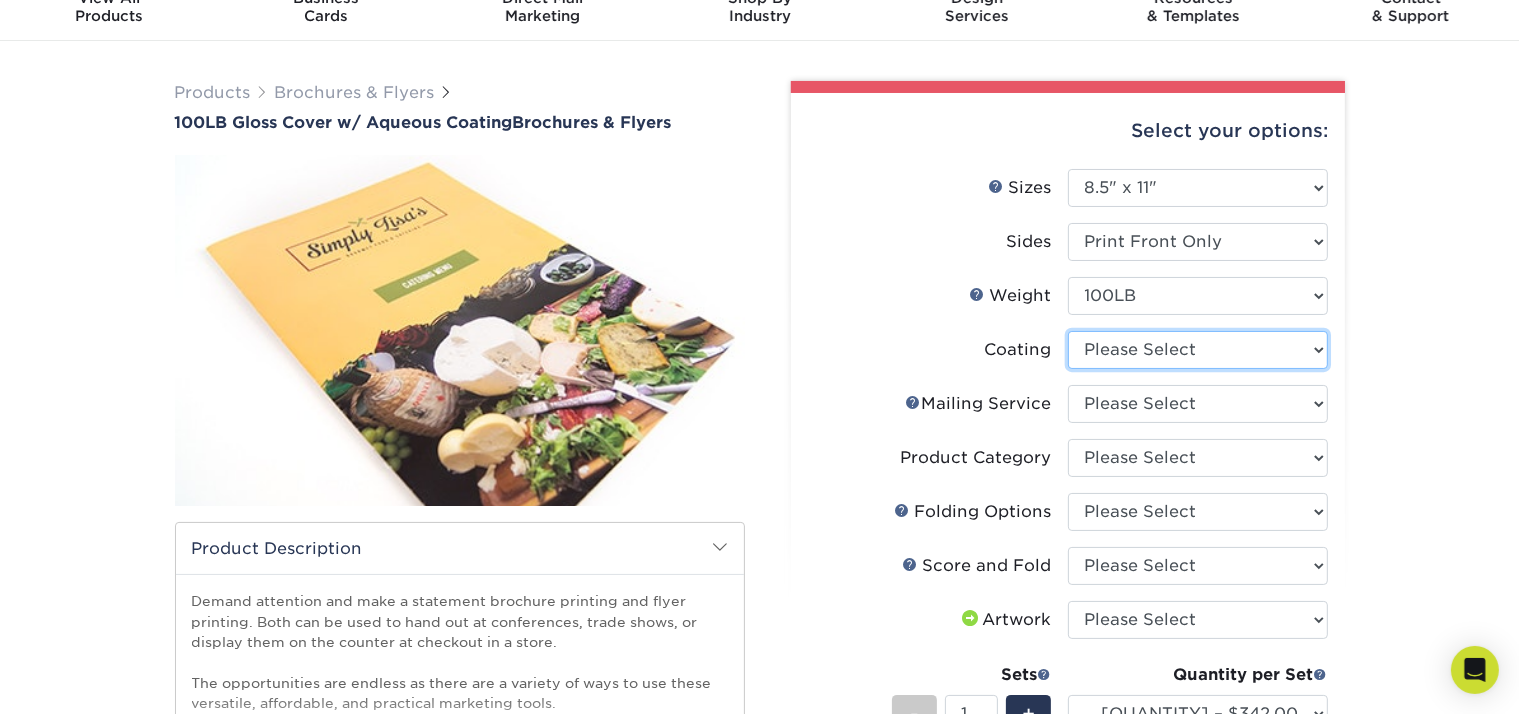 select on "d41dab50-ff65-4f4f-bb17-2afe4d36ae33" 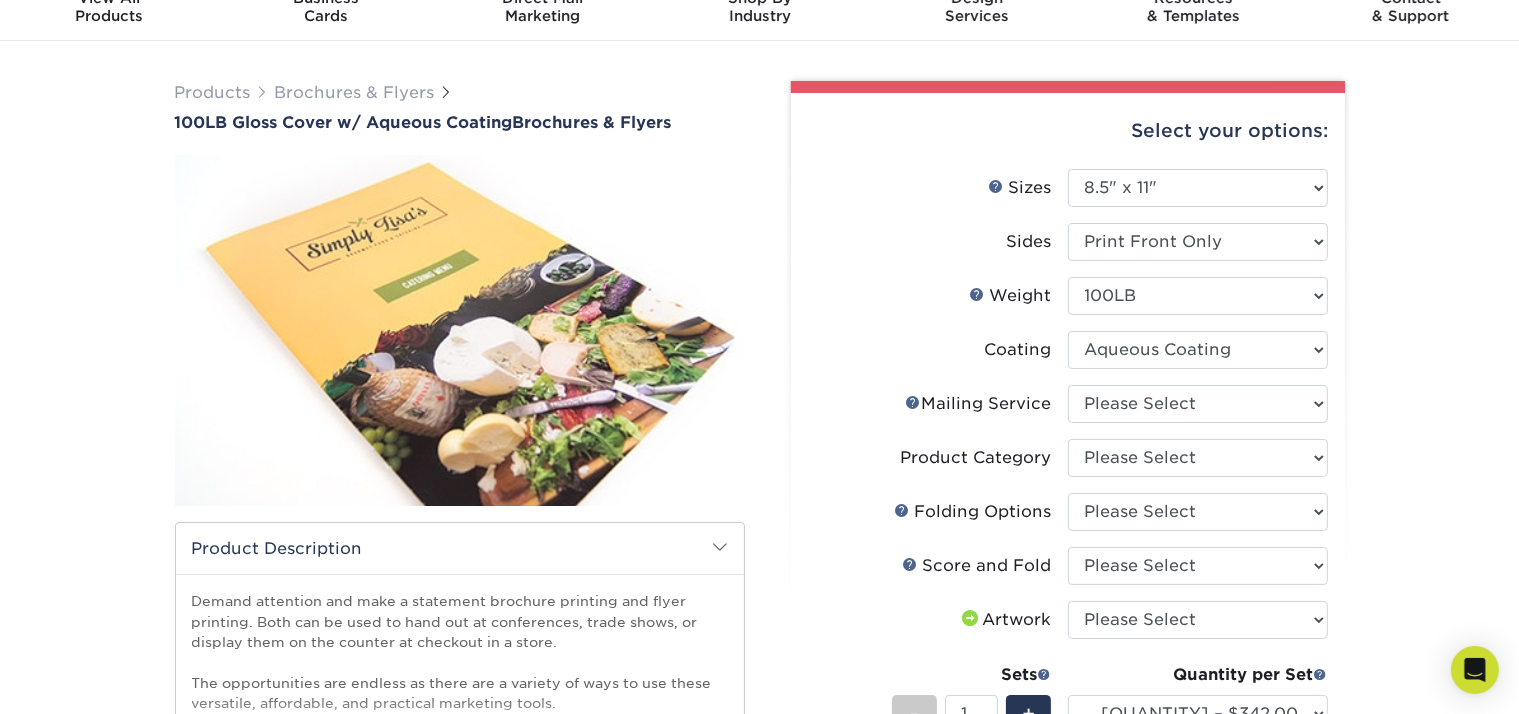 click at bounding box center (1198, 350) 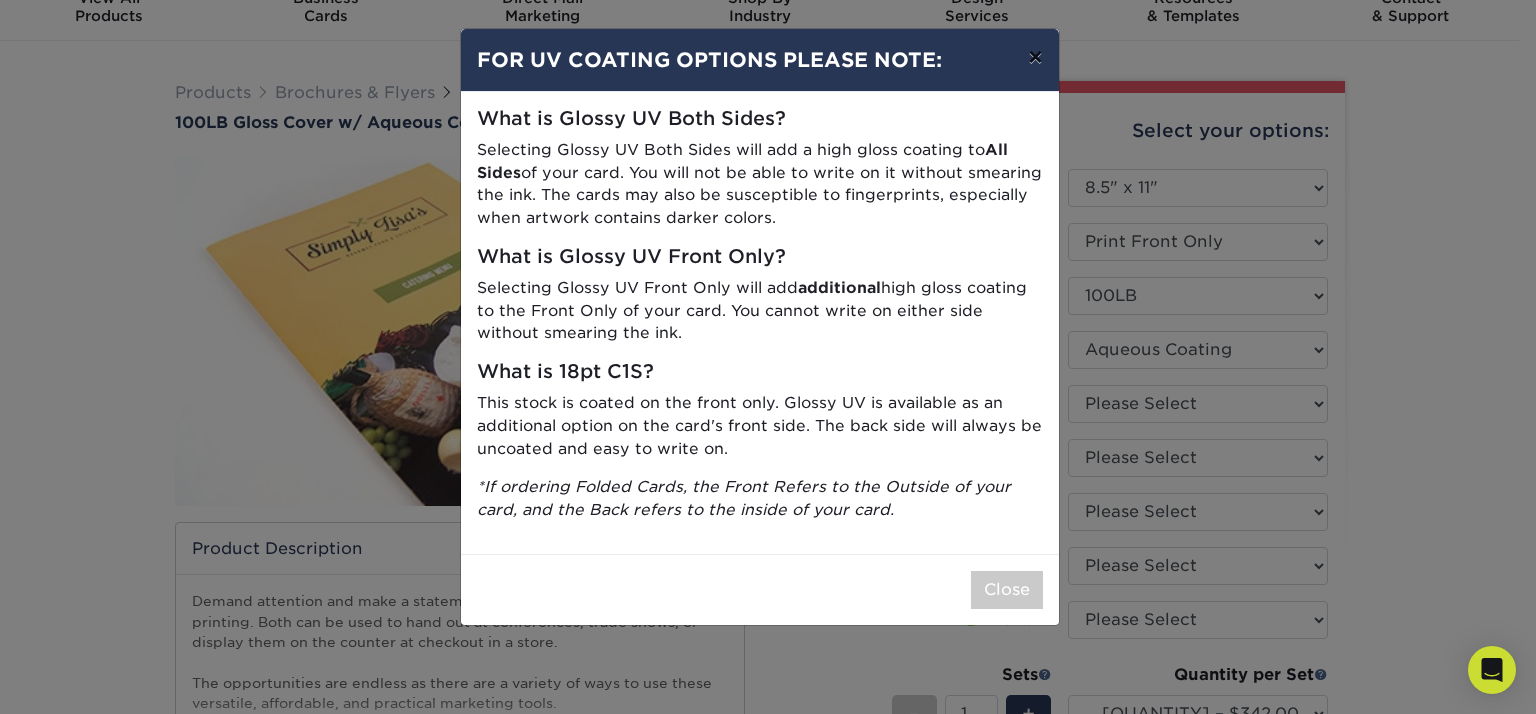 click on "×" at bounding box center (1035, 57) 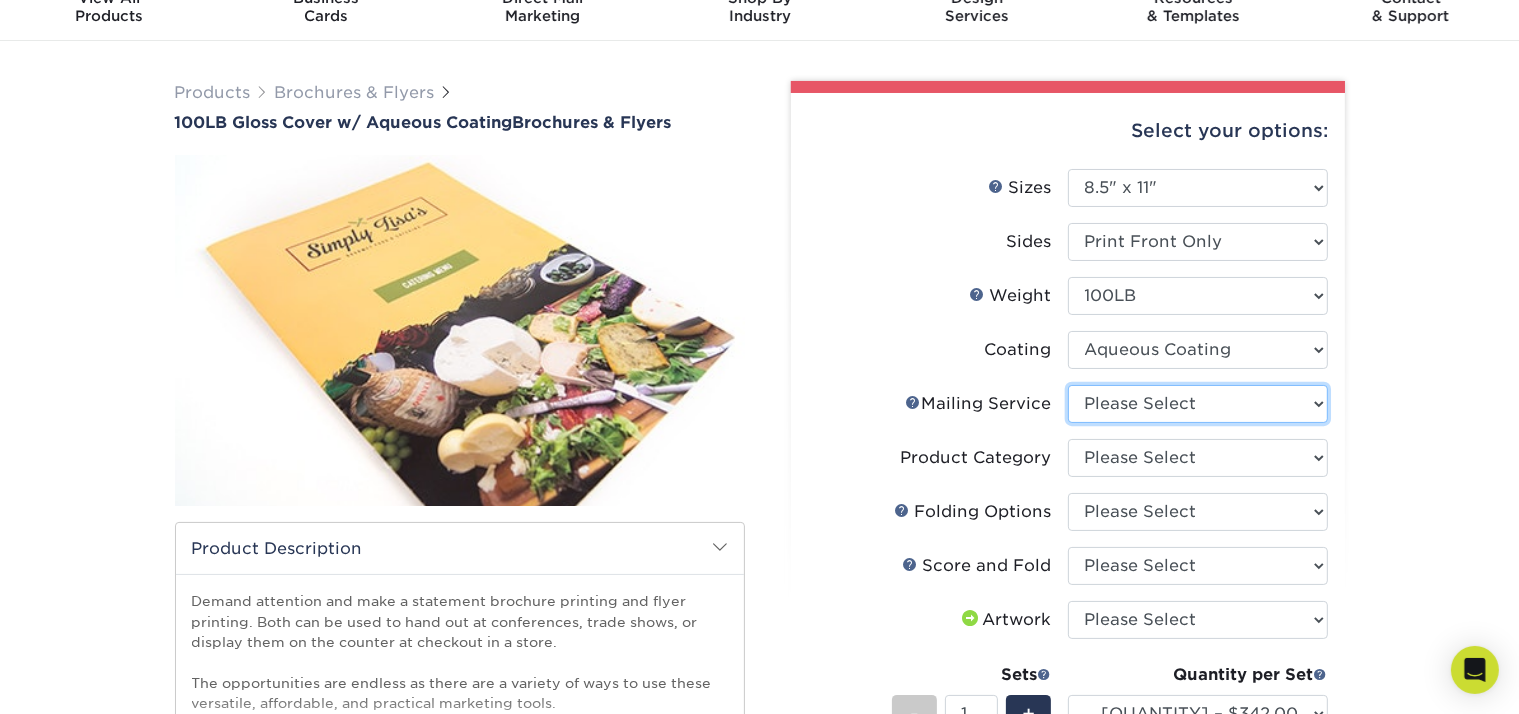 click on "Please Select No Direct Mailing Service No, I will mail/stamp/imprint Direct Mailing from FL Direct Mailing from OH Direct Mailing from CA Direct Mailing from NJ Direct Mailing from TX" at bounding box center (1198, 404) 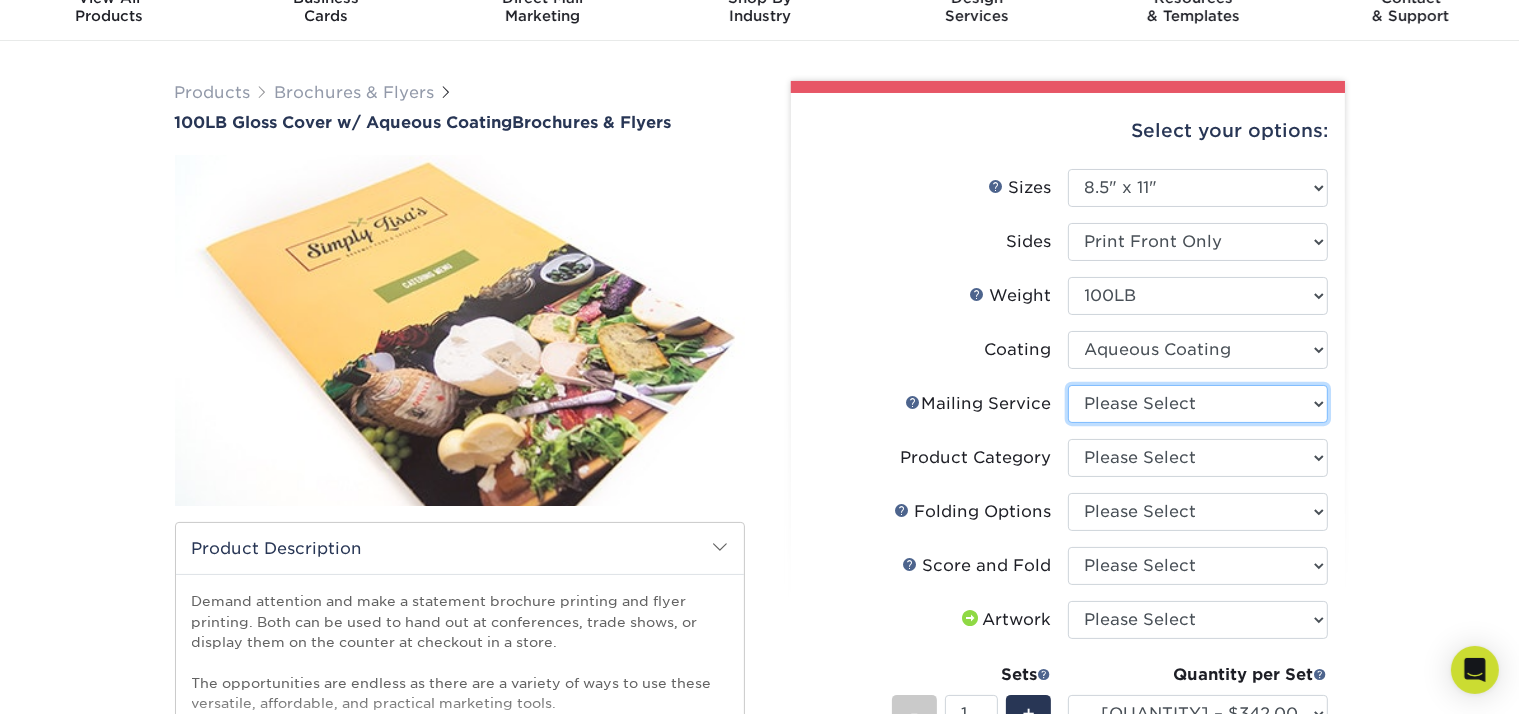 select on "3e5e9bdd-d78a-4c28-a41d-fe1407925ca6" 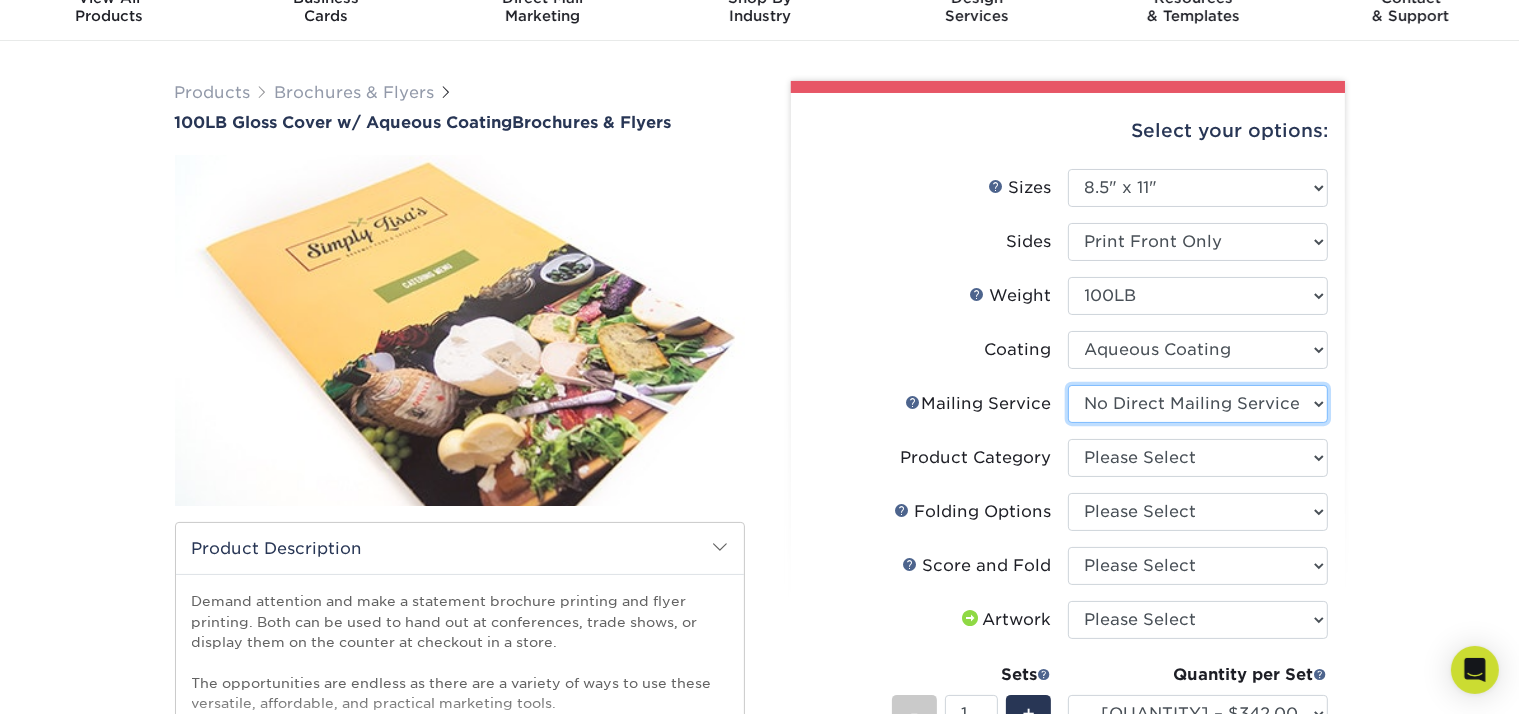 click on "Please Select No Direct Mailing Service No, I will mail/stamp/imprint Direct Mailing from FL Direct Mailing from OH Direct Mailing from CA Direct Mailing from NJ Direct Mailing from TX" at bounding box center (1198, 404) 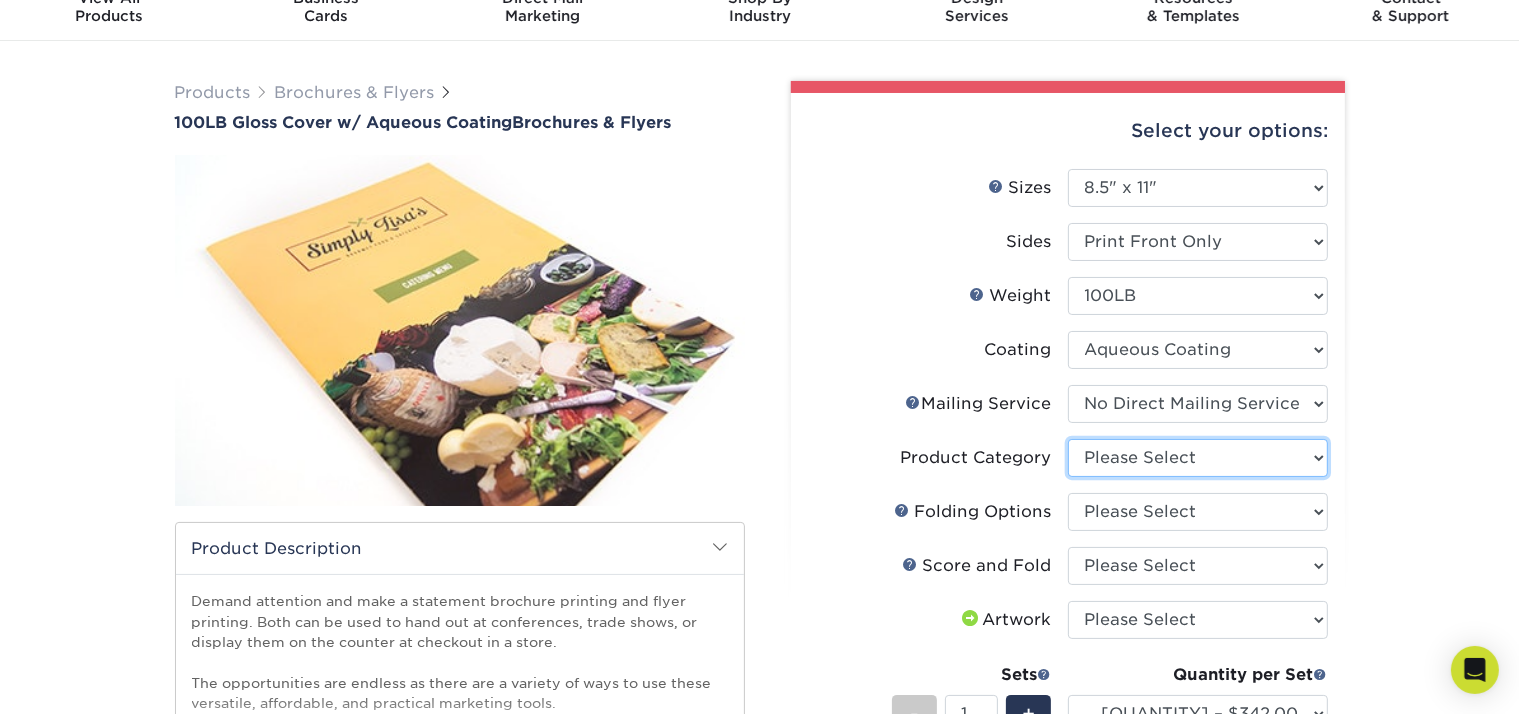 click on "Please Select Flyers and Brochures" at bounding box center [1198, 458] 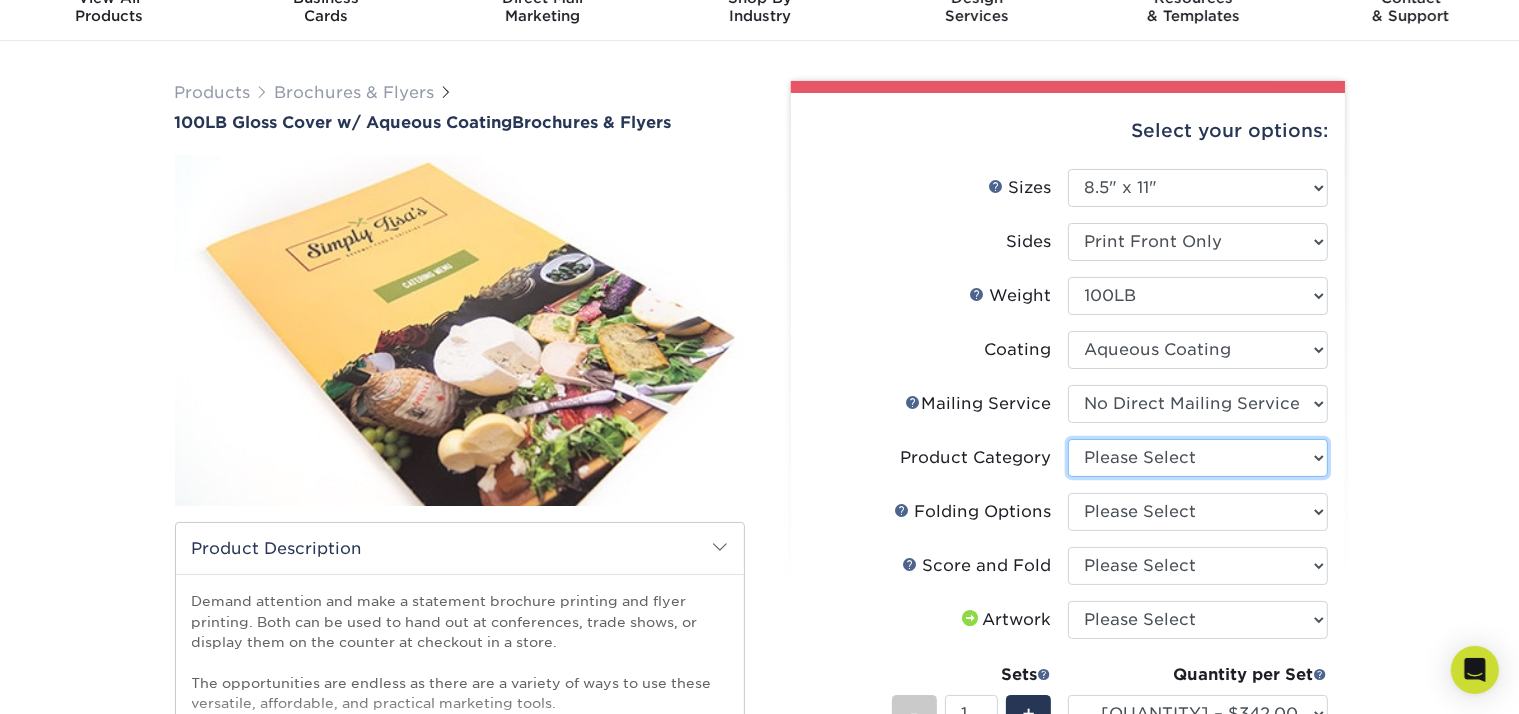 select on "1a668080-6b7c-4174-b399-2c3833b27ef4" 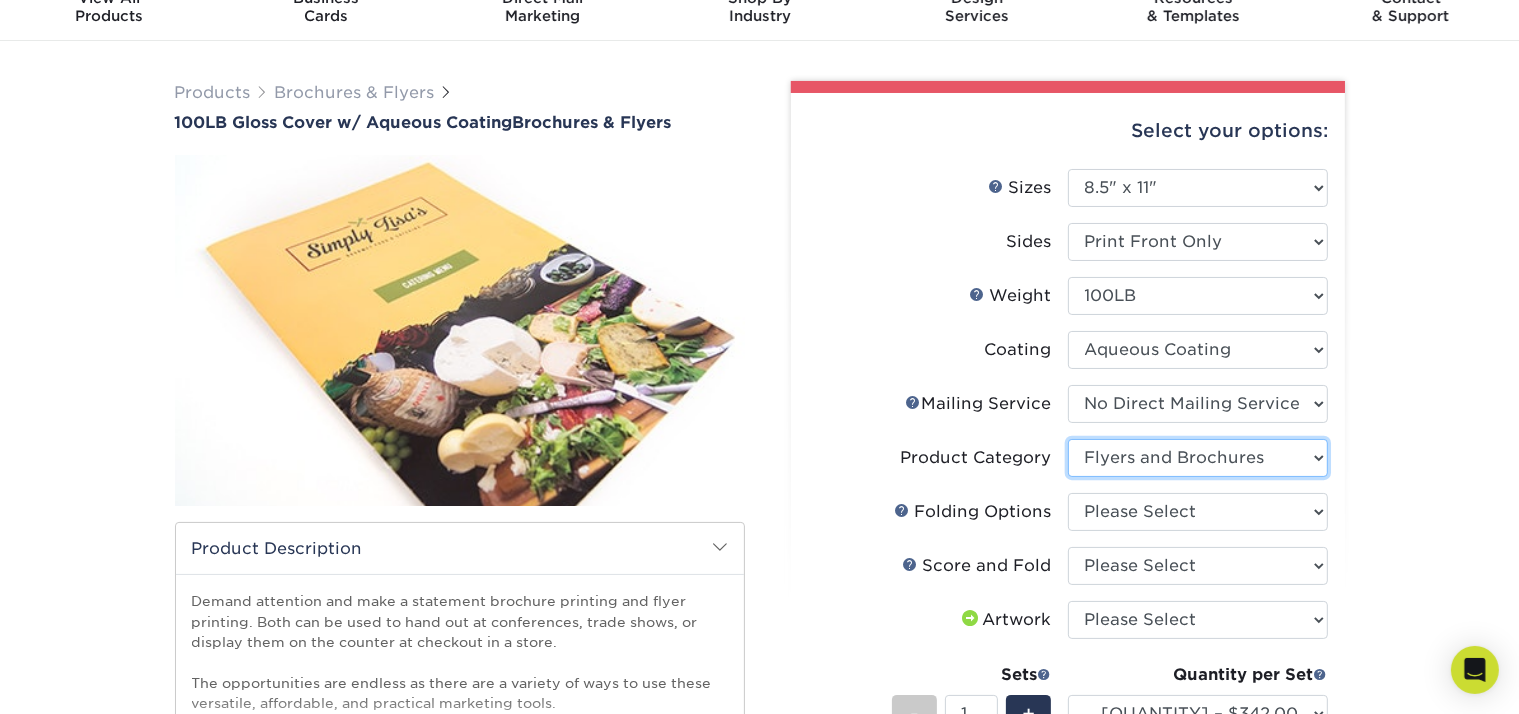 click on "Please Select Flyers and Brochures" at bounding box center (1198, 458) 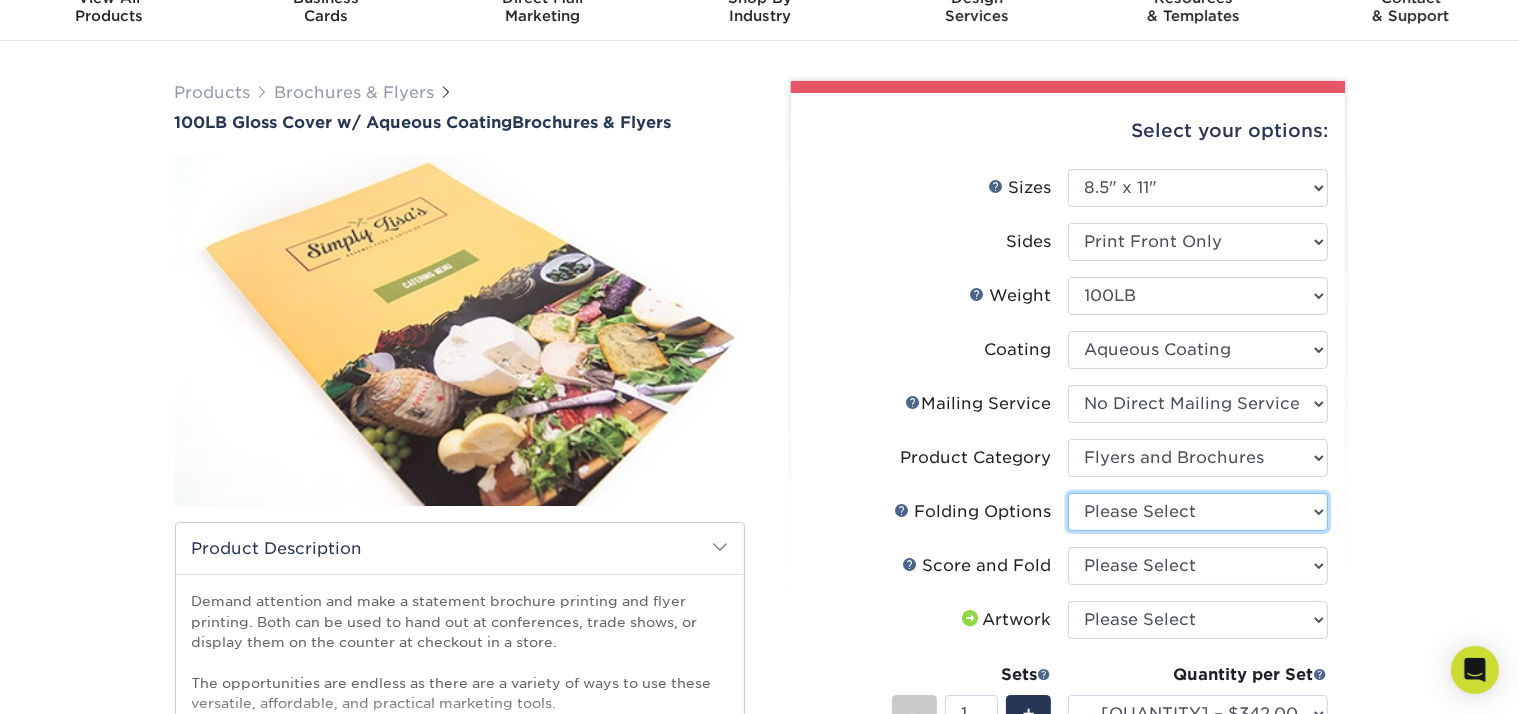click on "Please Select FLAT - No Folding" at bounding box center (1198, 512) 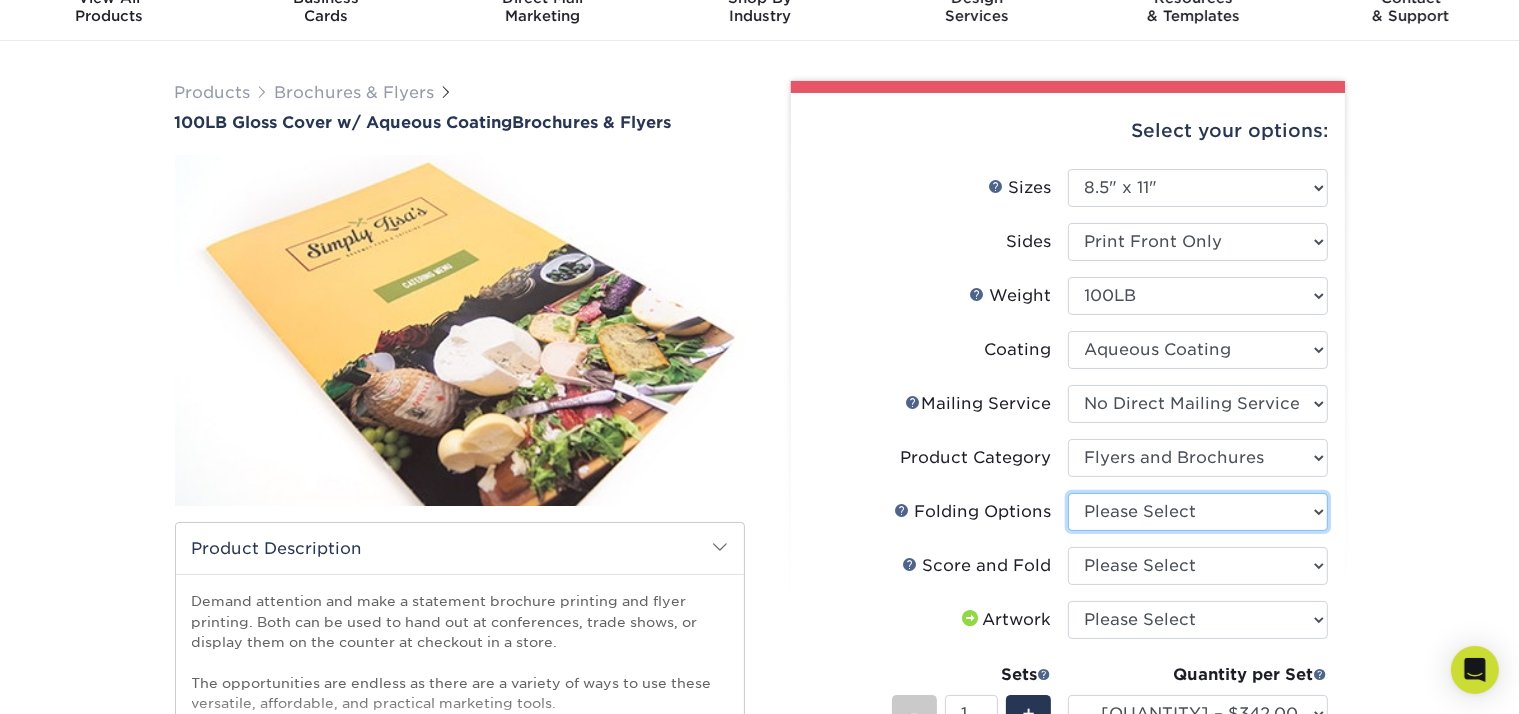 select on "9b1d5825-34d1-4721-9874-ed79abb003d7" 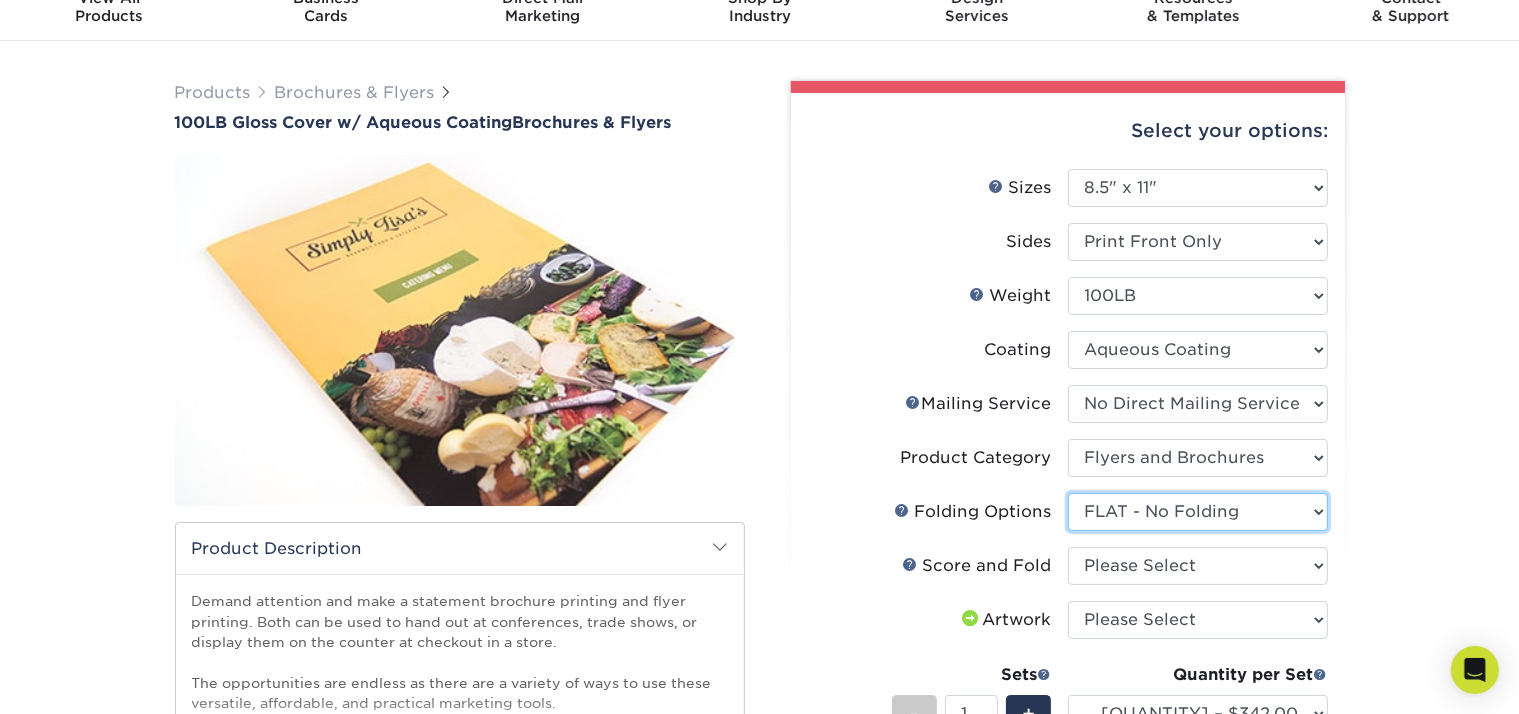 click on "Please Select FLAT - No Folding" at bounding box center (1198, 512) 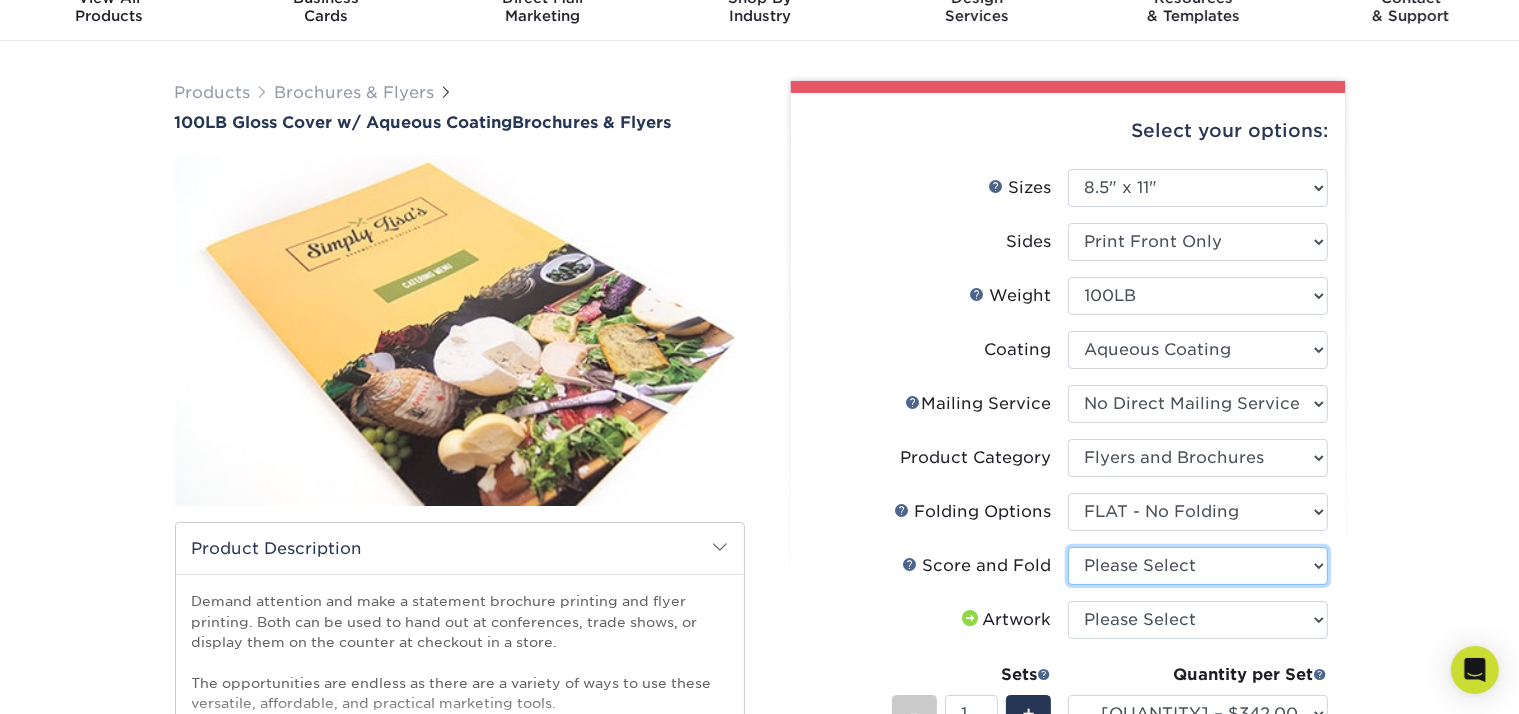 click on "Please Select No Scoring and Folding Score & fold in half Score and 1/2 Fold on 11" side Score and Tri-Fold Score for Double Gatefold Score for Gatefold" at bounding box center [1198, 566] 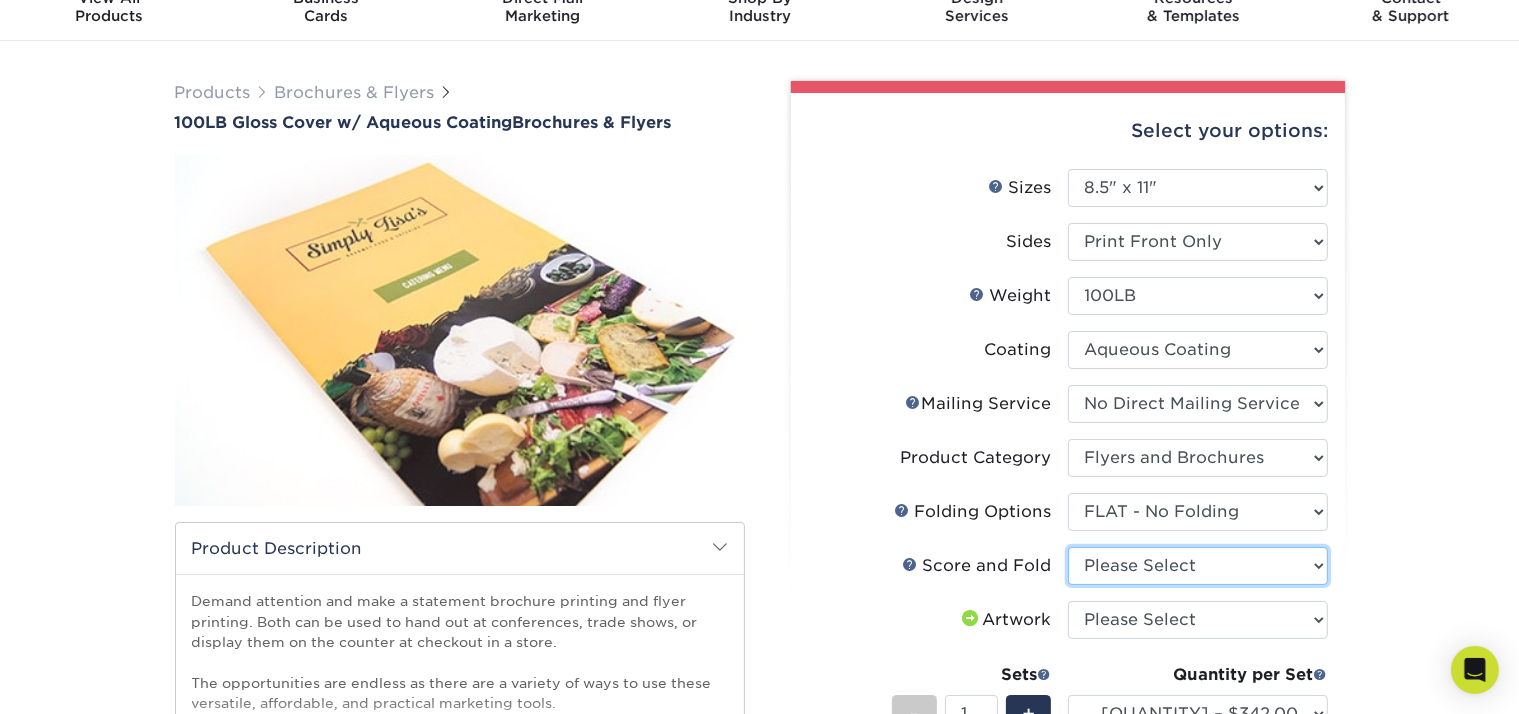 select on "bd0593cf-038a-41f4-bfbc-0b0ebdcc21b2" 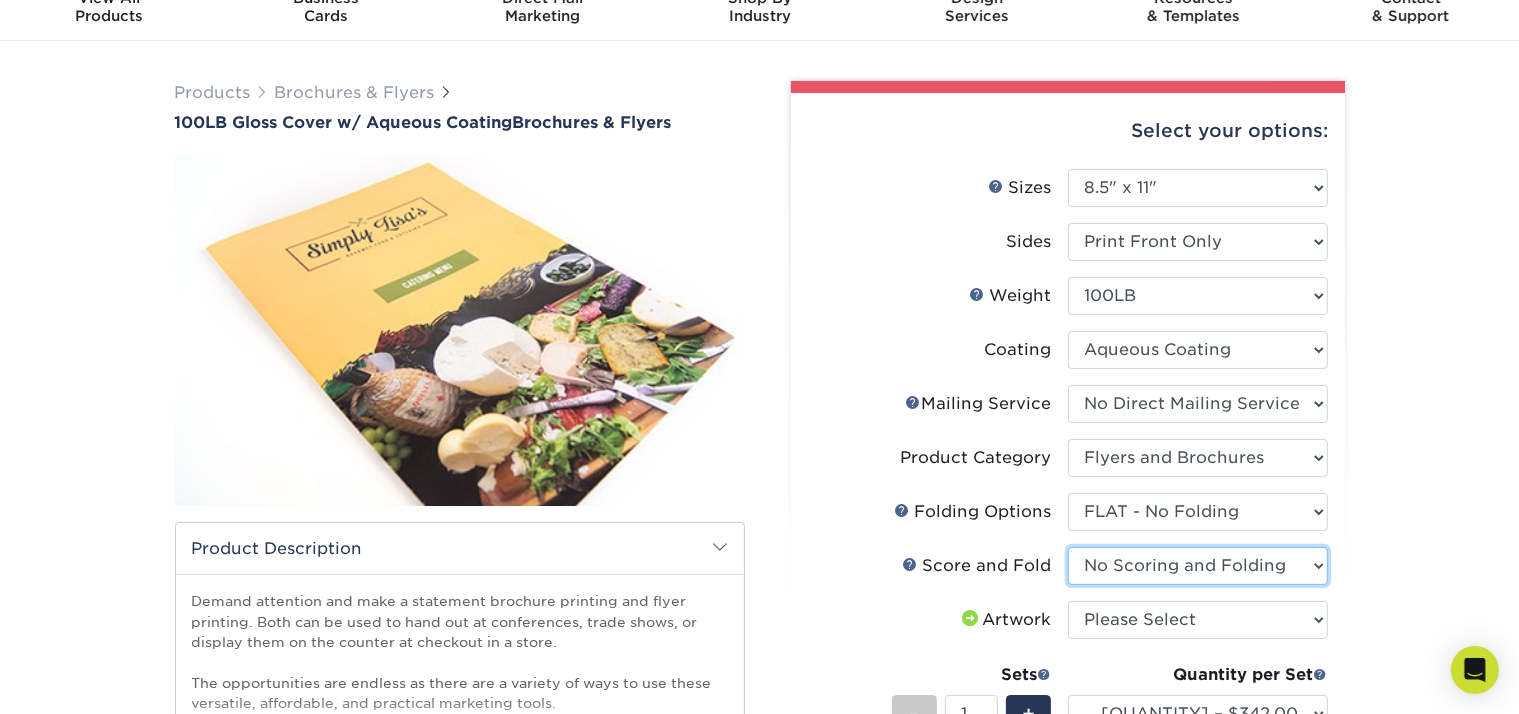 click on "Please Select No Scoring and Folding Score & fold in half Score and 1/2 Fold on 11" side Score and Tri-Fold Score for Double Gatefold Score for Gatefold" at bounding box center (1198, 566) 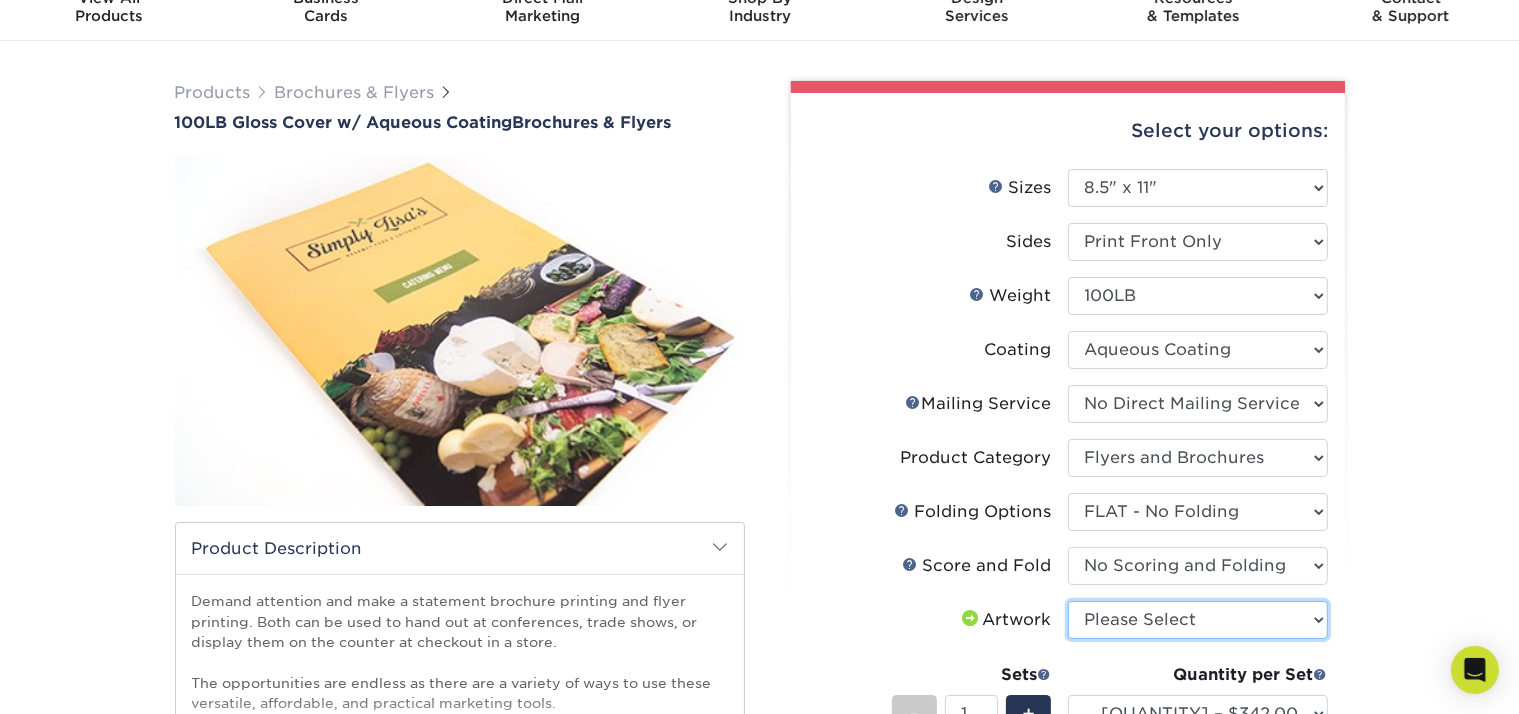 click on "Please Select I will upload files I need a design - $175" at bounding box center (1198, 620) 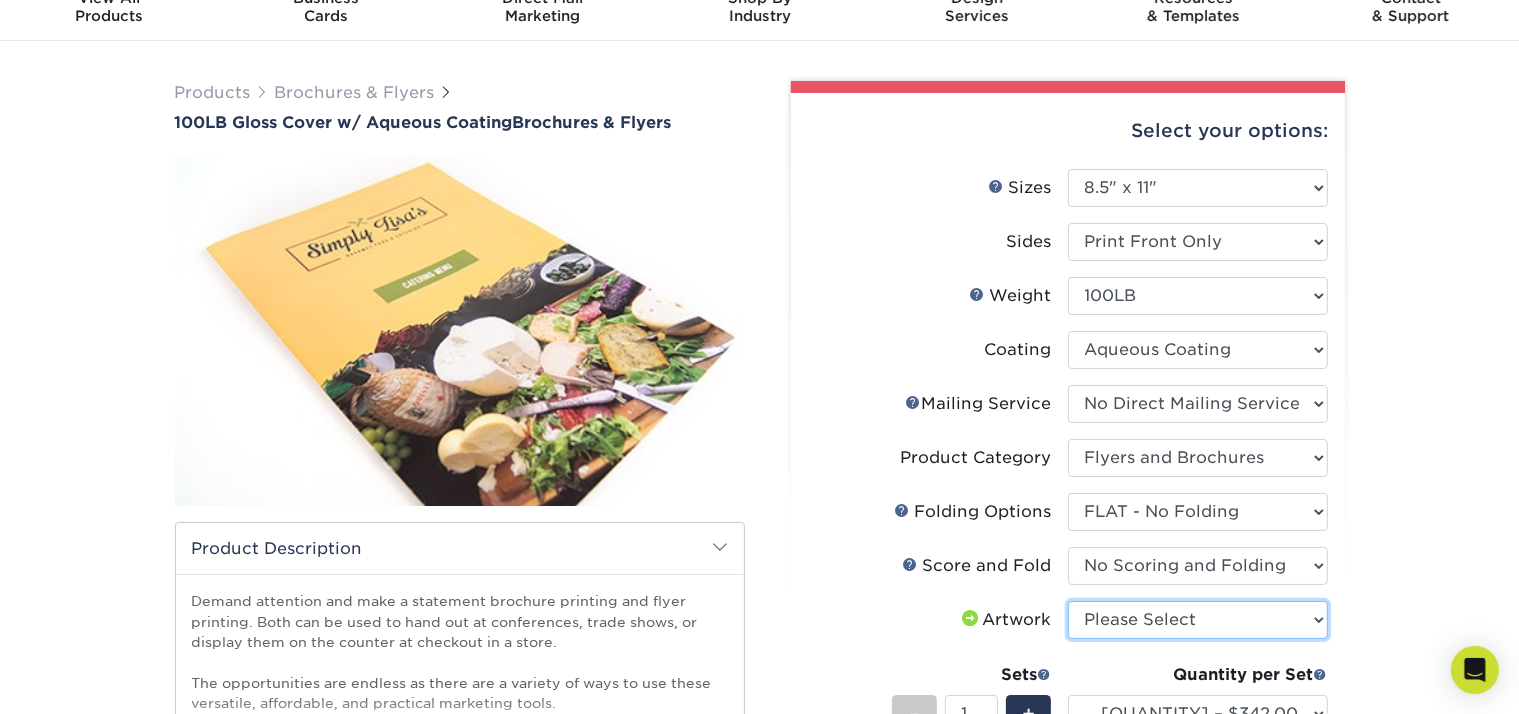 select on "upload" 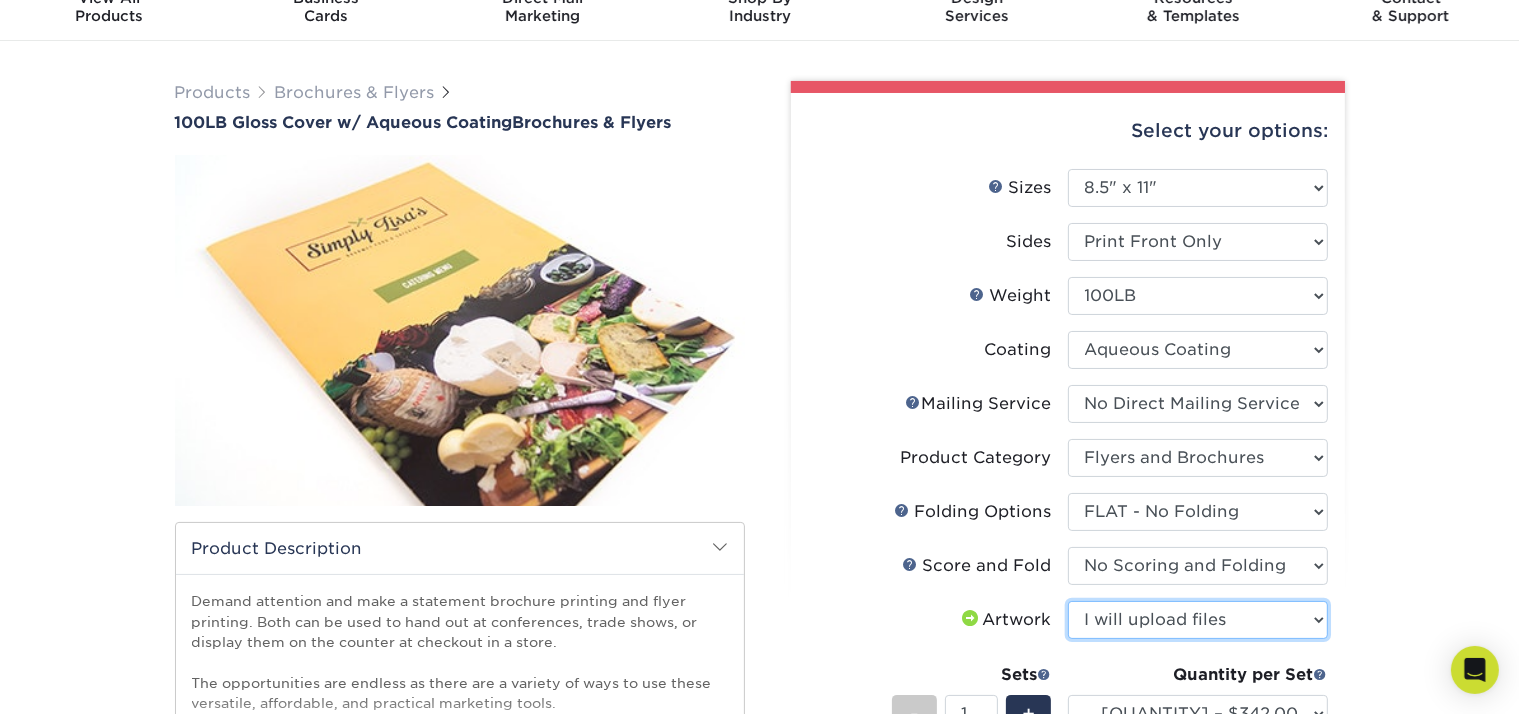 click on "Please Select I will upload files I need a design - $175" at bounding box center [1198, 620] 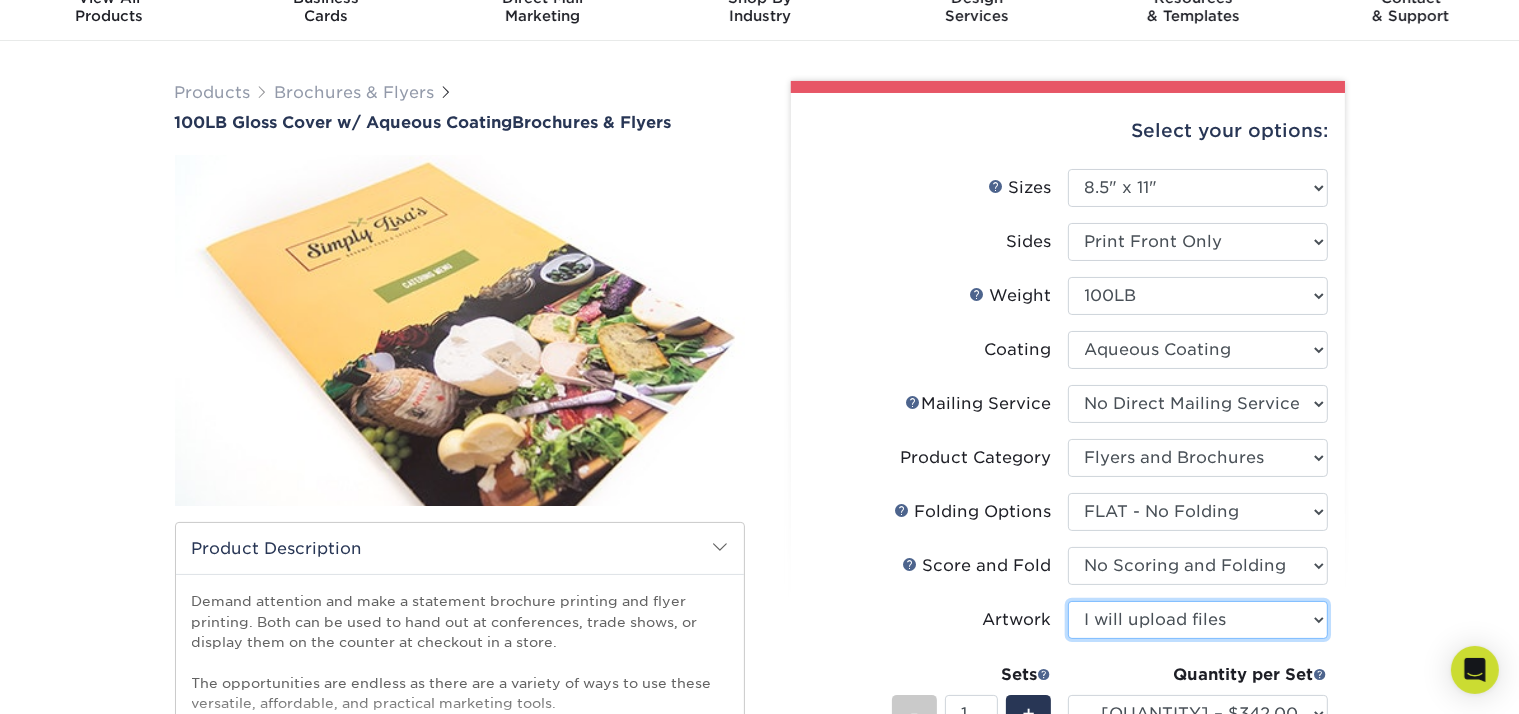 scroll, scrollTop: 322, scrollLeft: 0, axis: vertical 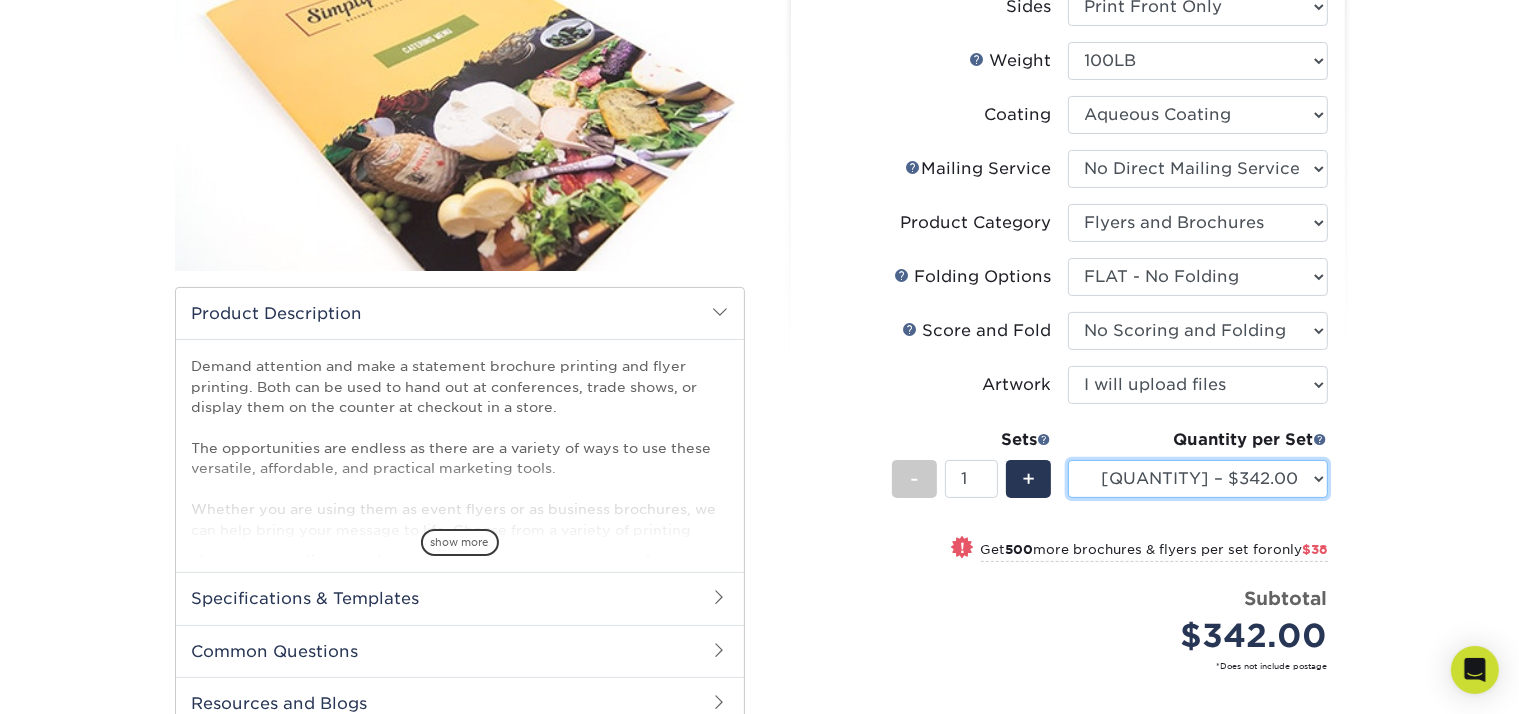click on "500 – $342.00 1000 – $380.00 2000 – $458.00 2500 – $573.00 3000 – $738.00 4000 – $888.00 5000 – $925.00 6000 – $1012.00 7000 – $1181.00 8000 – $1349.00 9000 – $1518.00 10000 – $1686.00 15000 – $2438.00 20000 – $3190.00 25000 – $3938.00 30000 – $4683.00 35000 – $5424.00 40000 – $6162.00 45000 – $6900.00 50000 – $7631.00 55000 – $8355.00 60000 – $9085.00 65000 – $9803.00 70000 – $10523.00 75000 – $11240.00 80000 – $11951.00 85000 – $12661.00 90000 – $13368.00 95000 – $14068.00 100000 – $14771.00" at bounding box center [1198, 479] 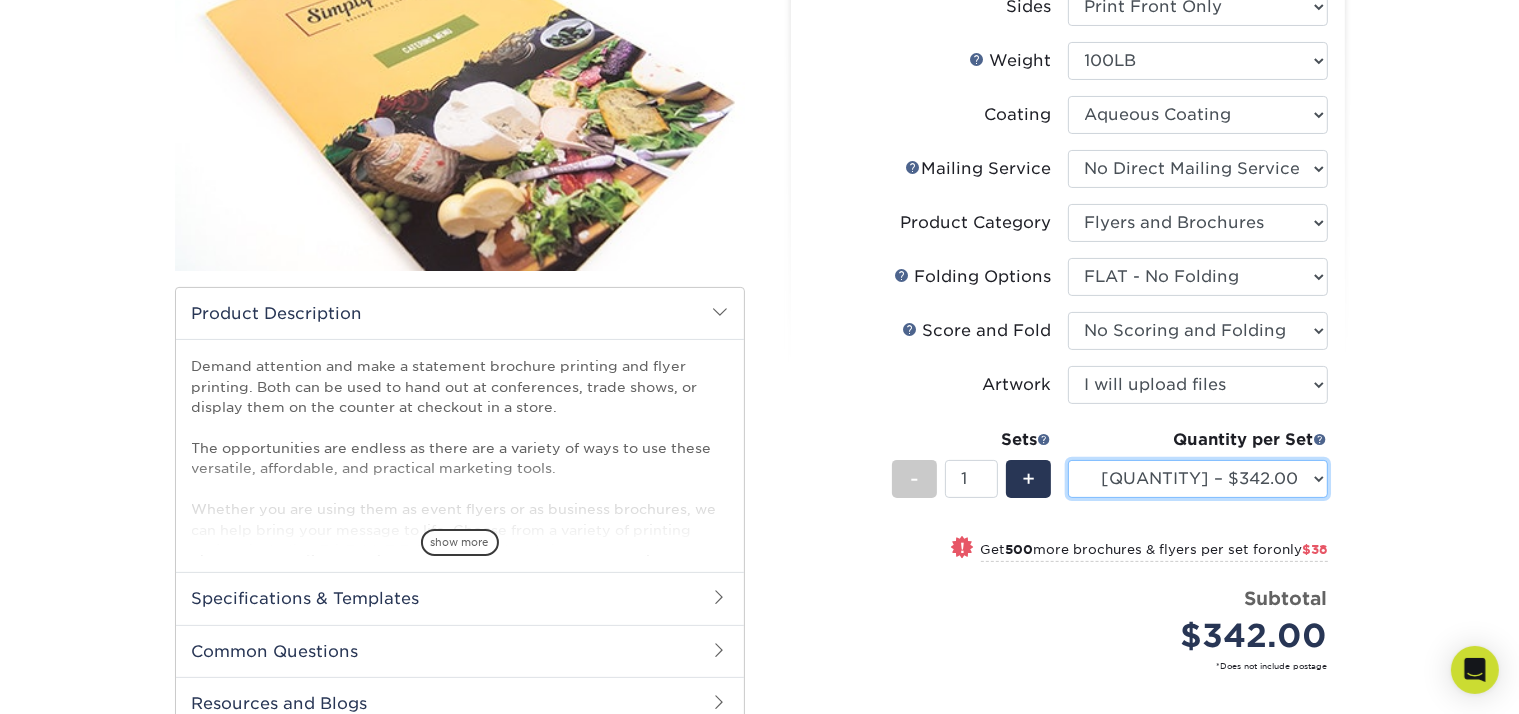 select on "[NUMBER] – [PRICE]" 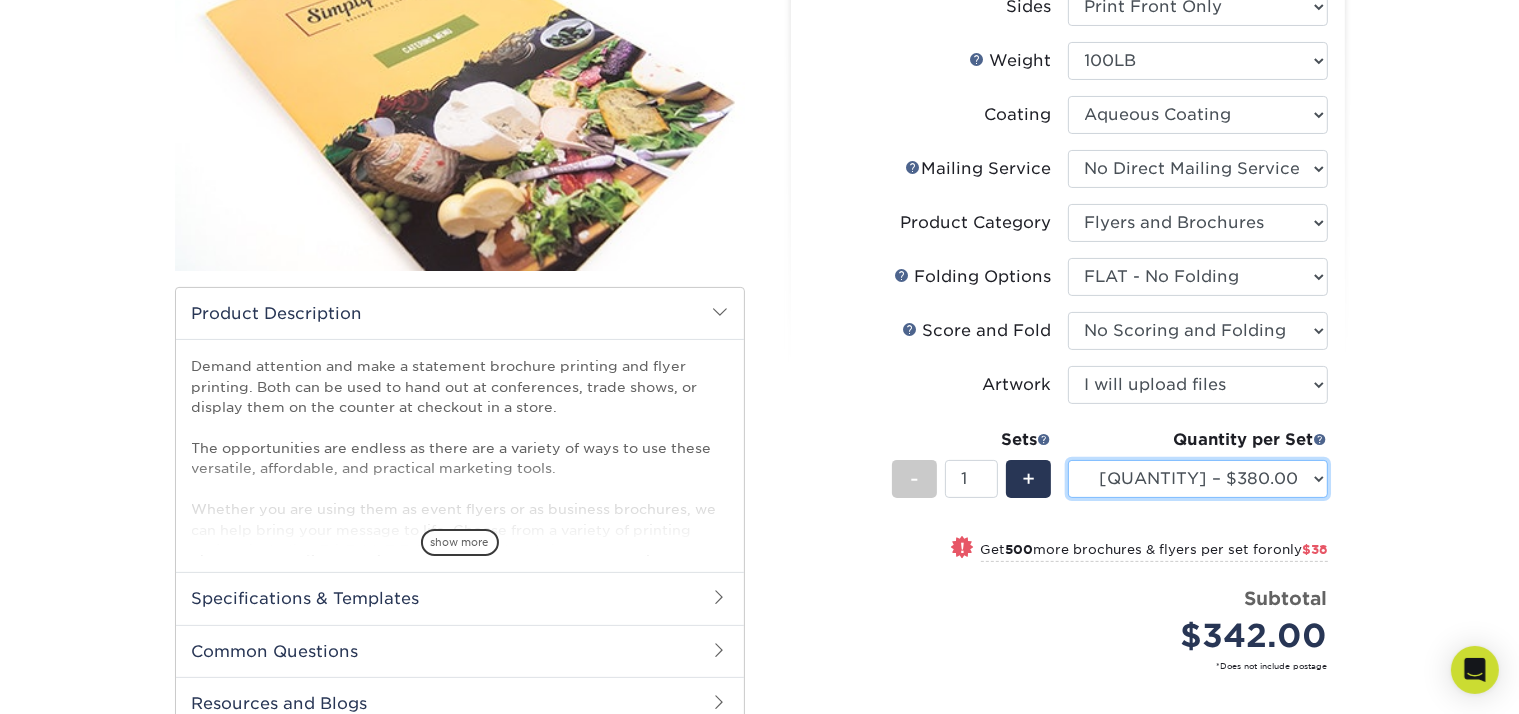 click on "500 – $342.00 1000 – $380.00 2000 – $458.00 2500 – $573.00 3000 – $738.00 4000 – $888.00 5000 – $925.00 6000 – $1012.00 7000 – $1181.00 8000 – $1349.00 9000 – $1518.00 10000 – $1686.00 15000 – $2438.00 20000 – $3190.00 25000 – $3938.00 30000 – $4683.00 35000 – $5424.00 40000 – $6162.00 45000 – $6900.00 50000 – $7631.00 55000 – $8355.00 60000 – $9085.00 65000 – $9803.00 70000 – $10523.00 75000 – $11240.00 80000 – $11951.00 85000 – $12661.00 90000 – $13368.00 95000 – $14068.00 100000 – $14771.00" at bounding box center [1198, 479] 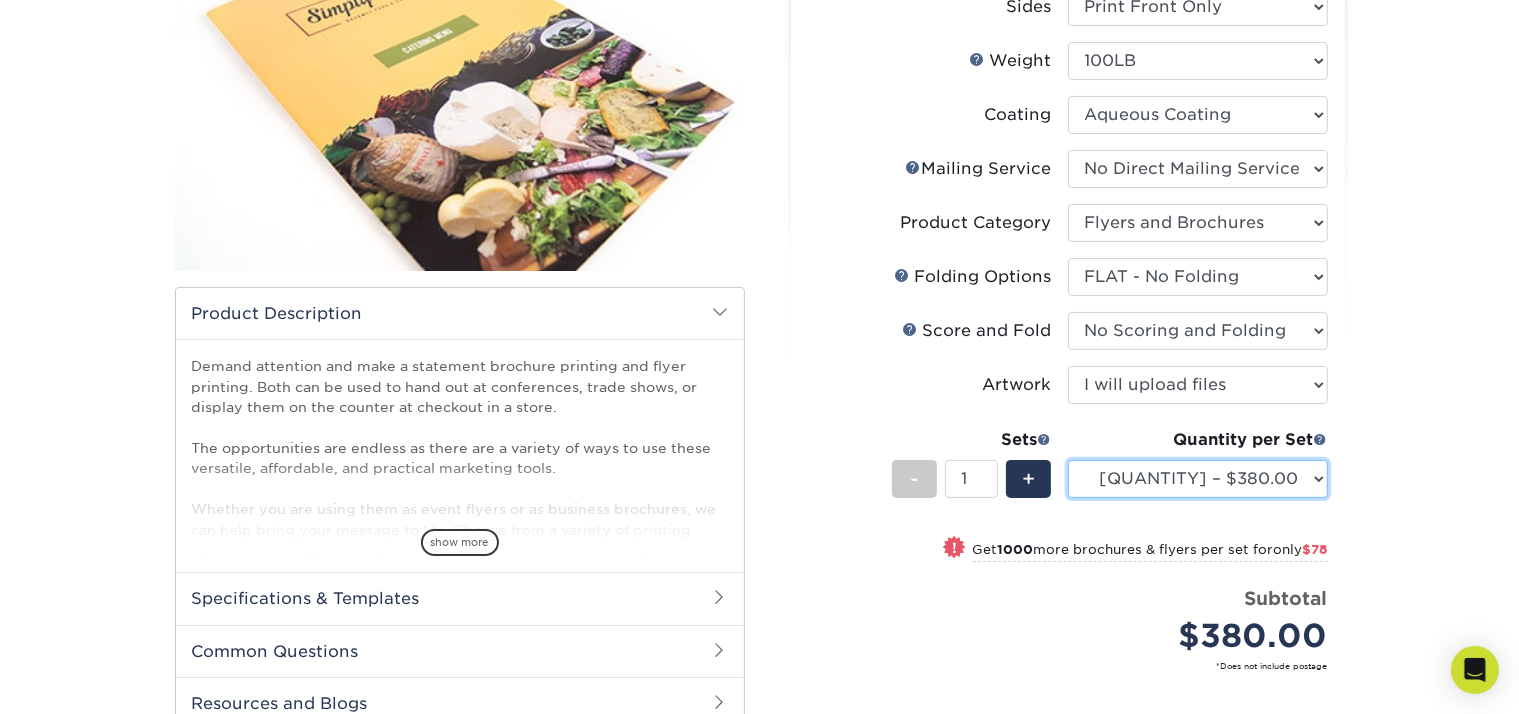 scroll, scrollTop: 0, scrollLeft: 0, axis: both 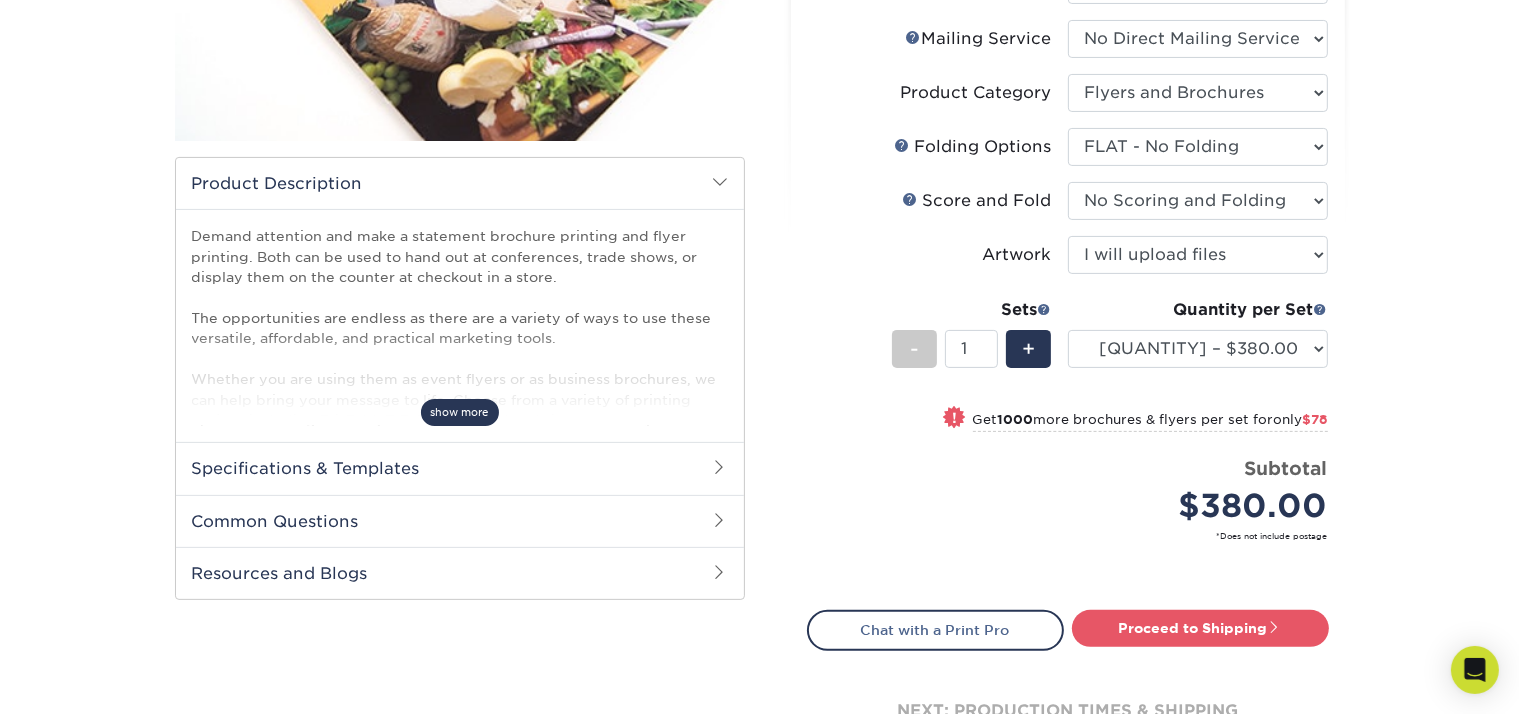 click on "show more" at bounding box center (460, 412) 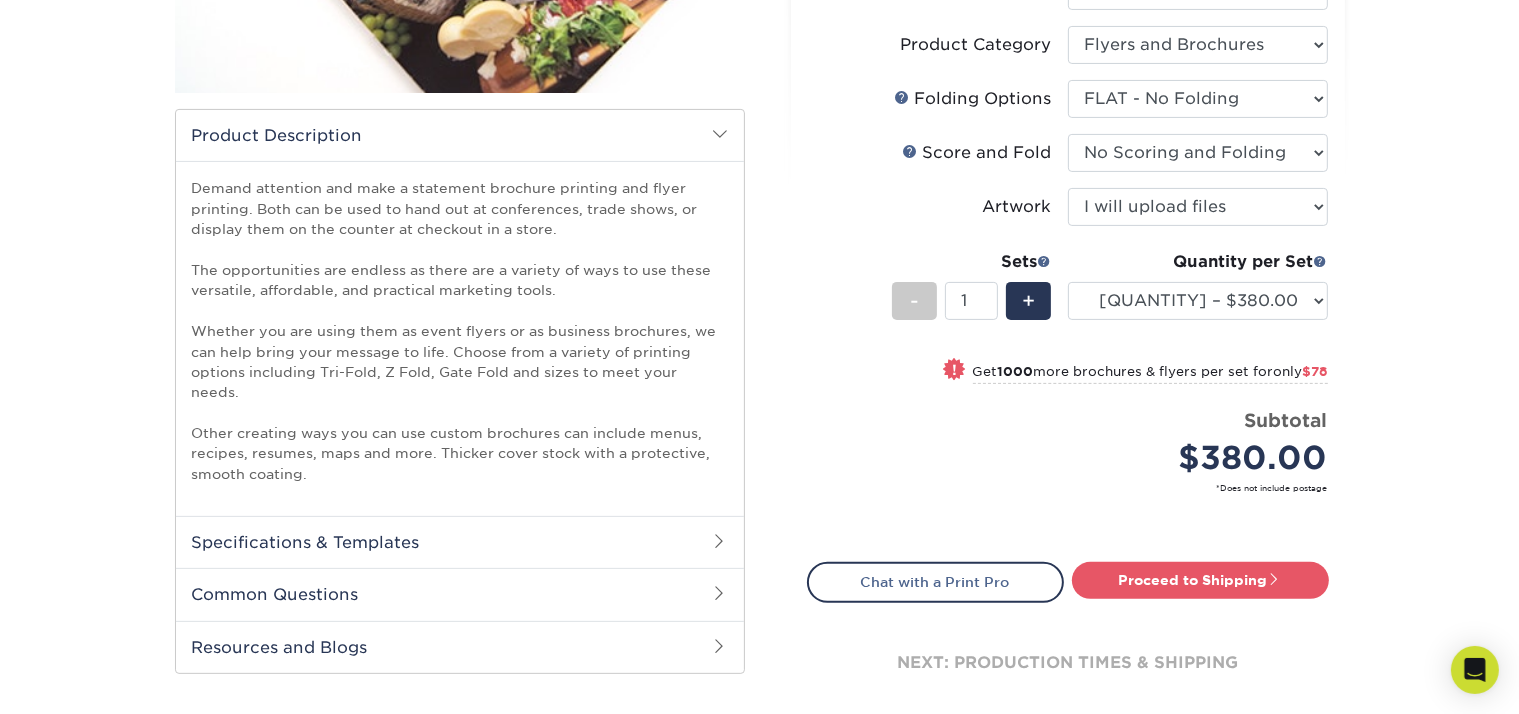 scroll, scrollTop: 502, scrollLeft: 0, axis: vertical 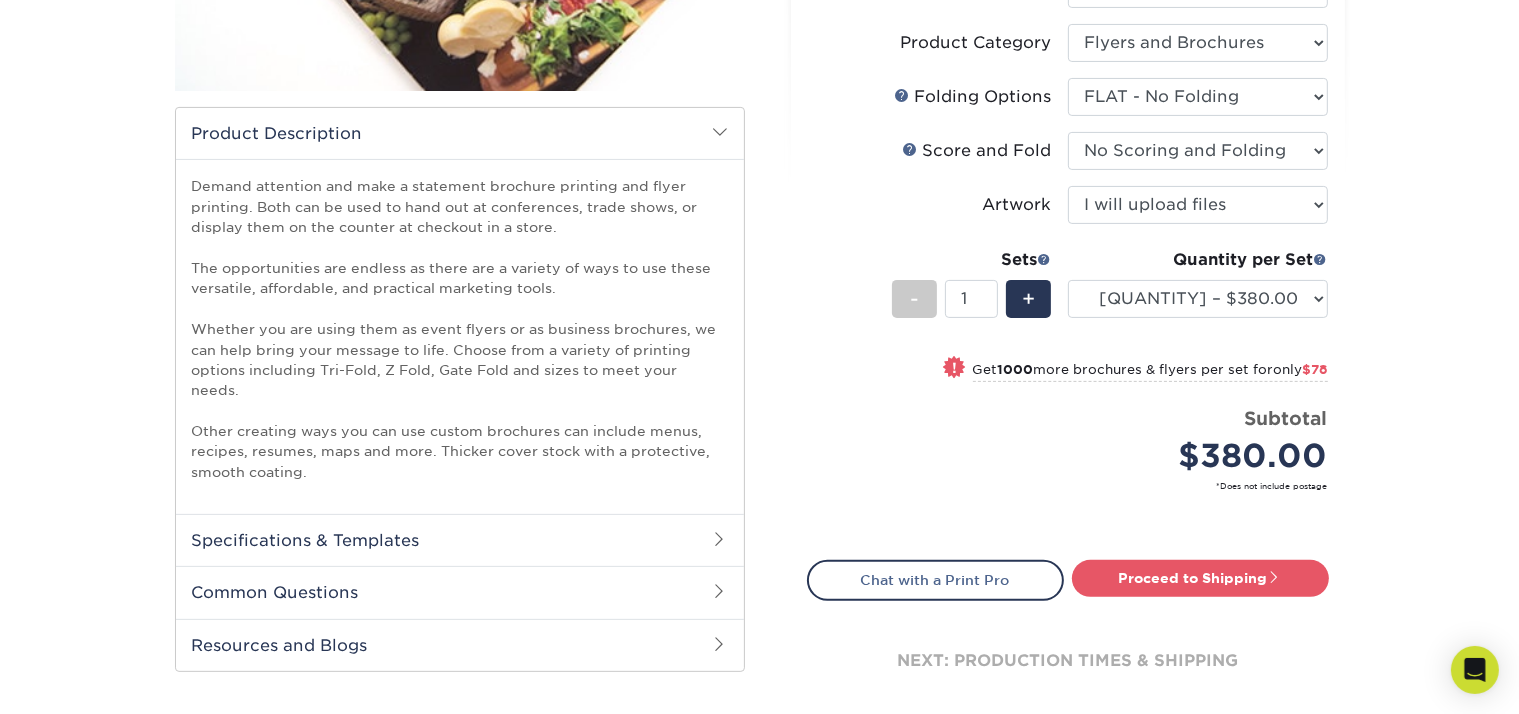 click on "Specifications & Templates" at bounding box center (460, 540) 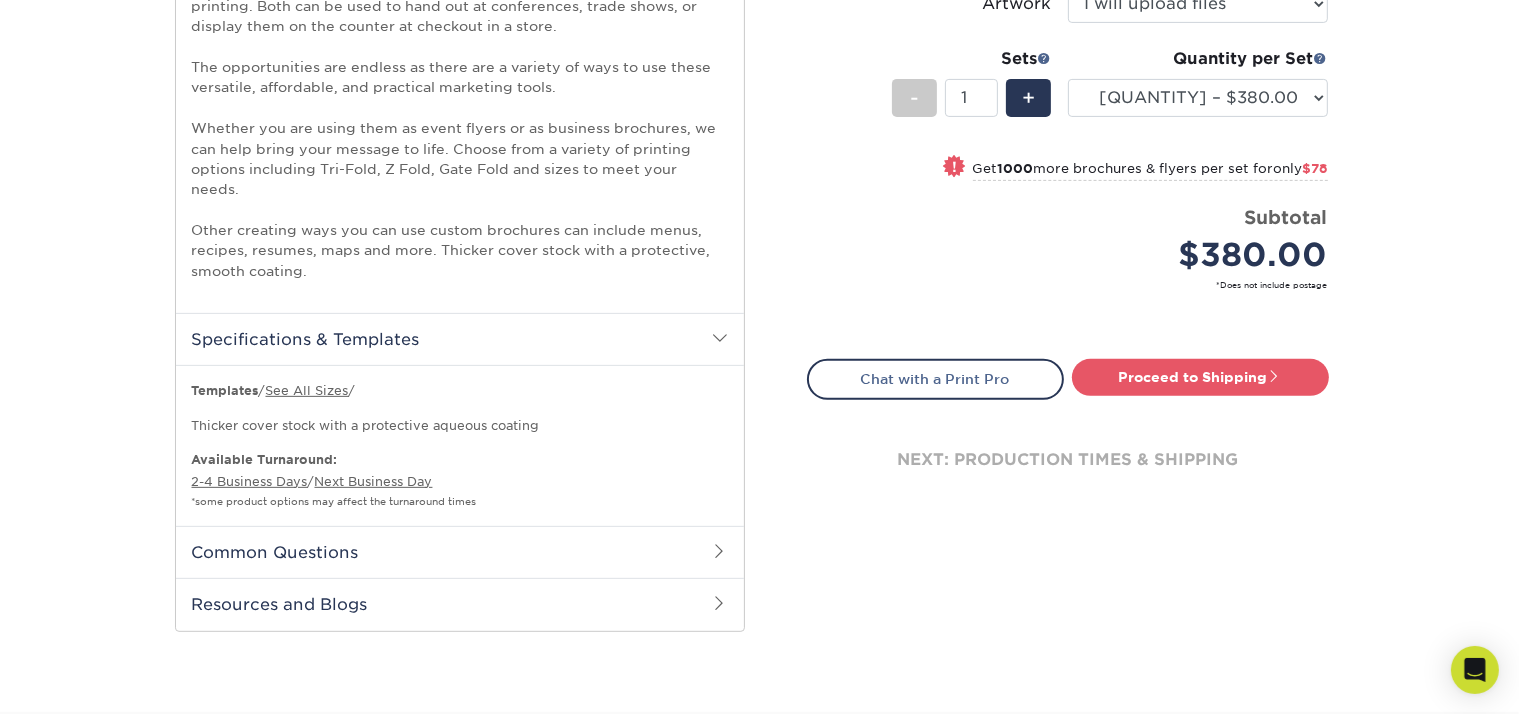 scroll, scrollTop: 704, scrollLeft: 0, axis: vertical 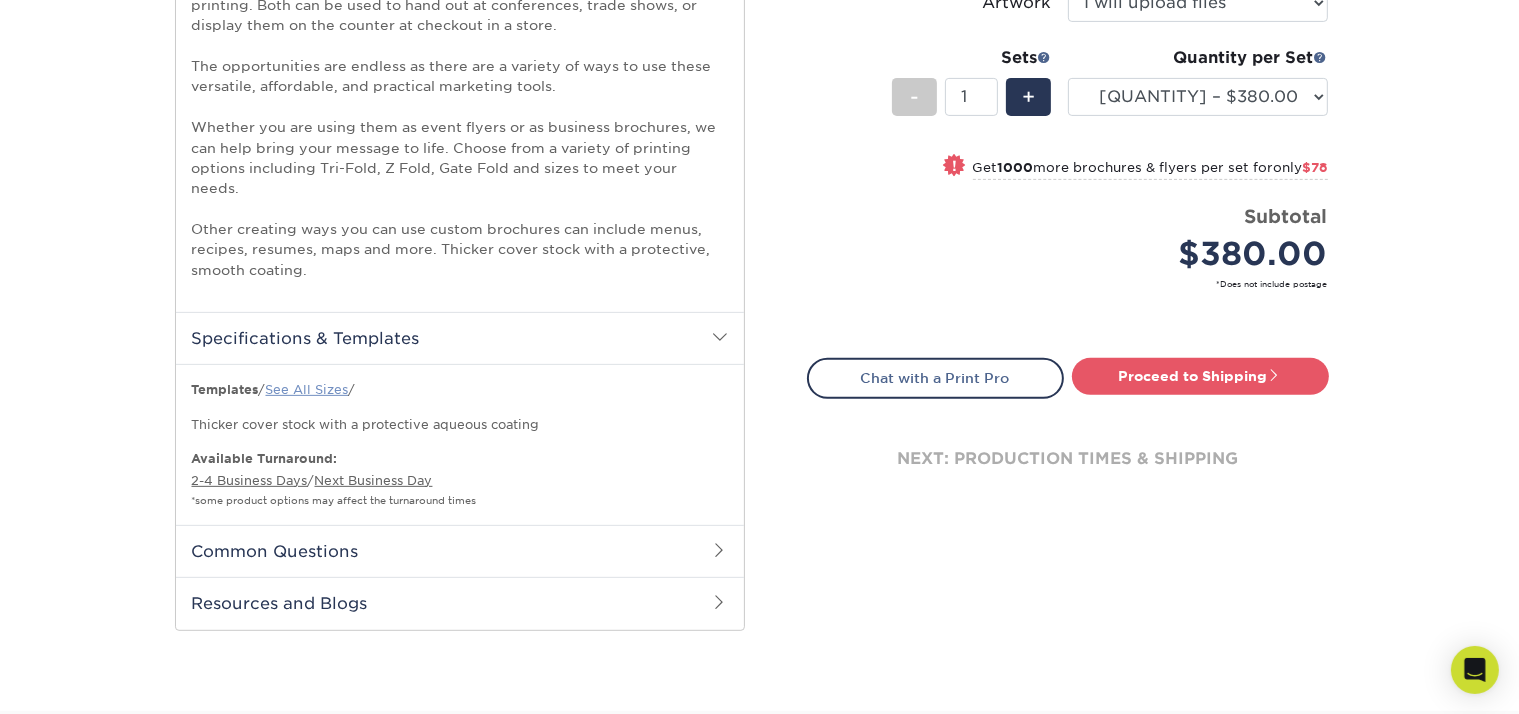 click on "See All Sizes" at bounding box center [307, 389] 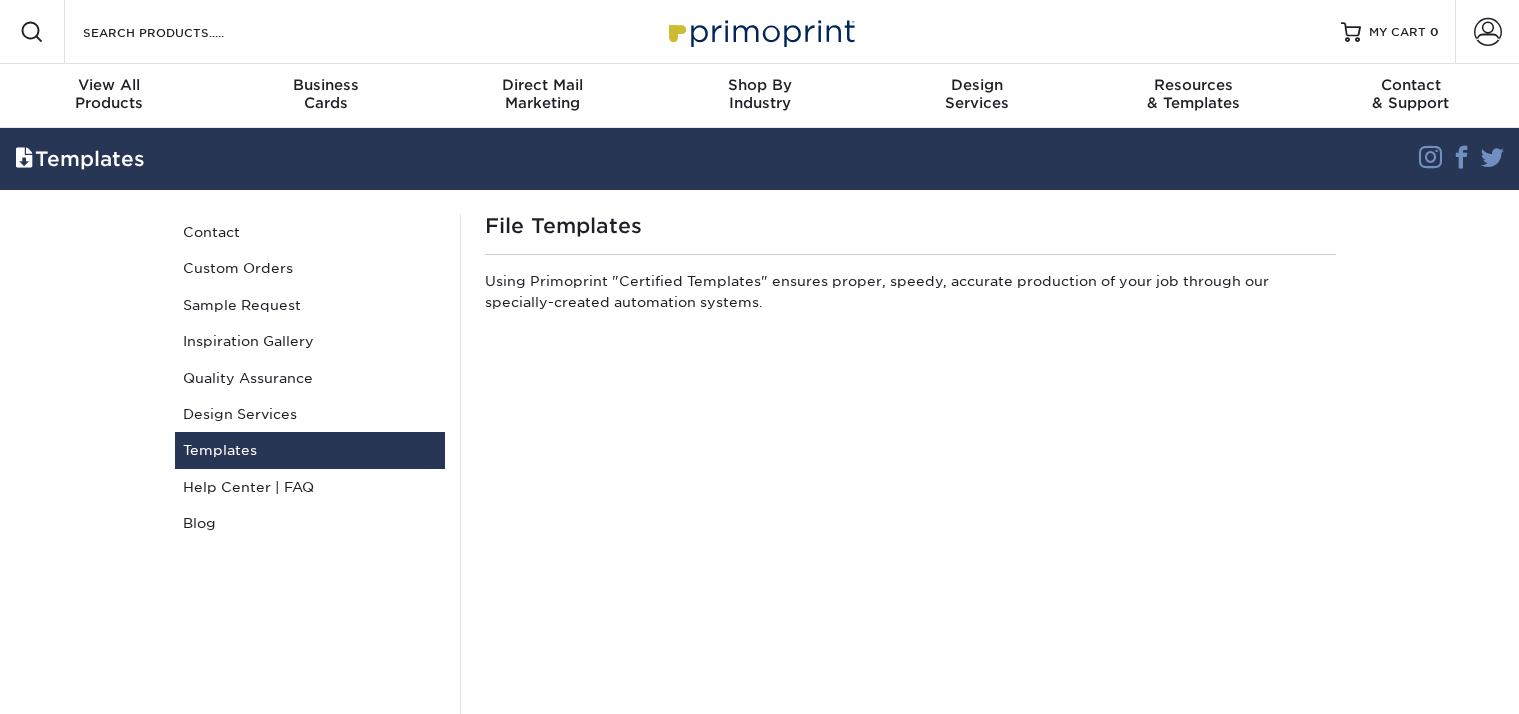 scroll, scrollTop: 0, scrollLeft: 0, axis: both 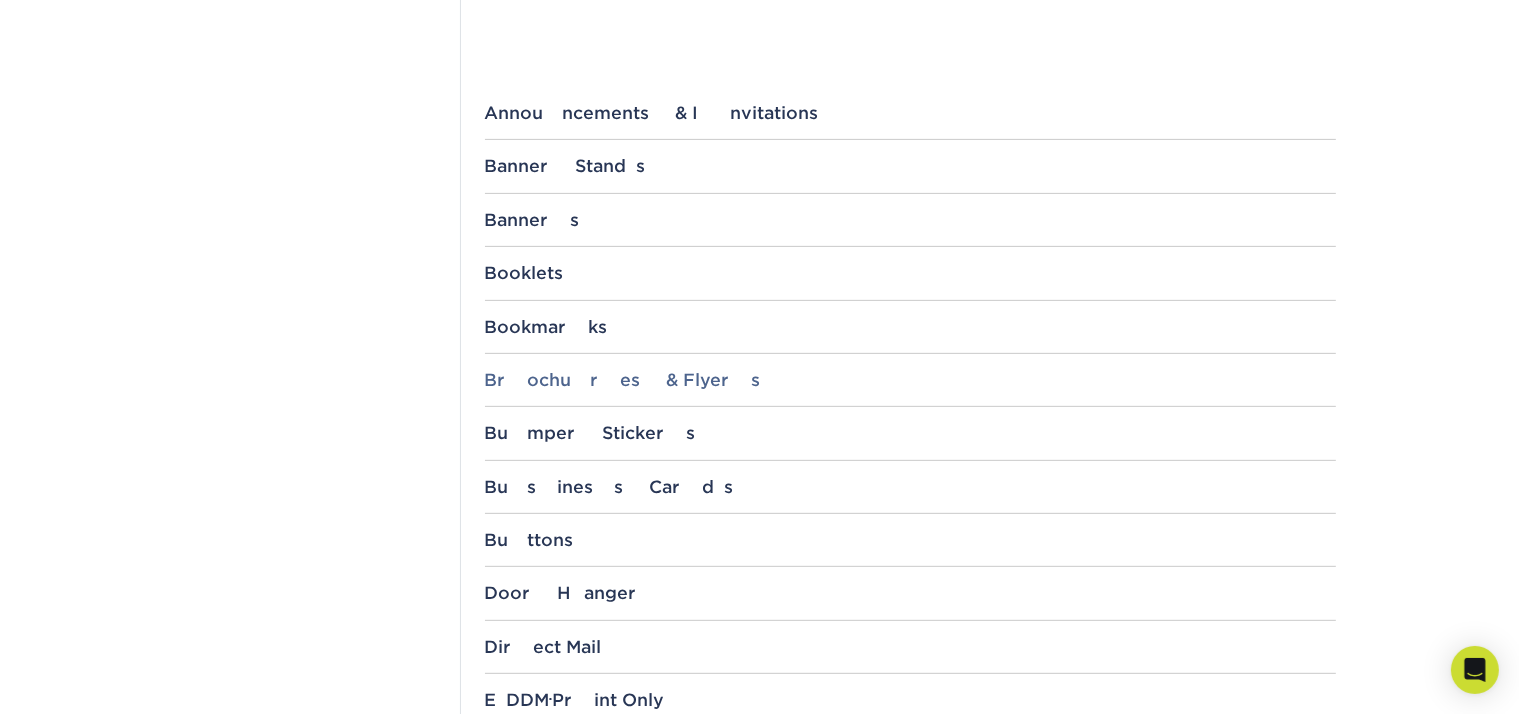 click on "Brochures & Flyers" at bounding box center [910, 380] 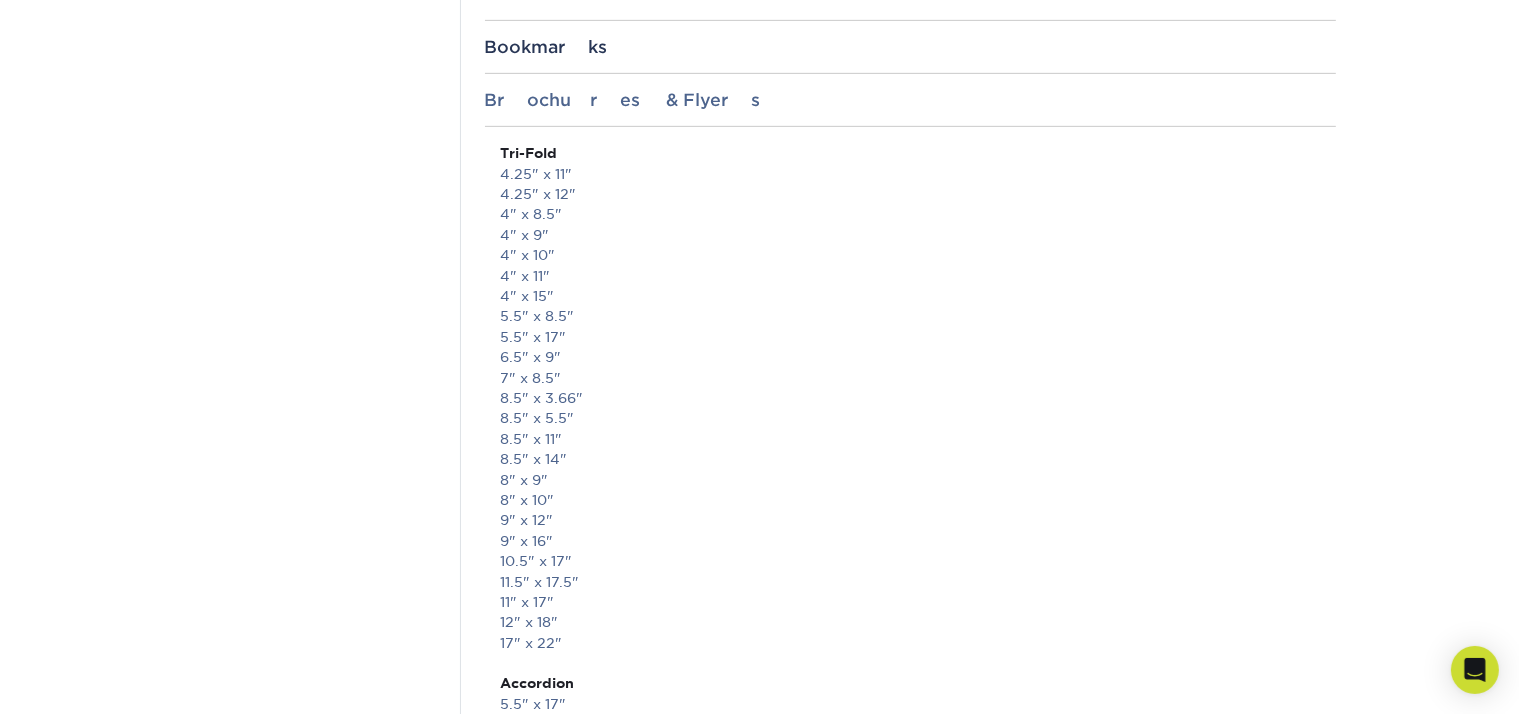 scroll, scrollTop: 1052, scrollLeft: 0, axis: vertical 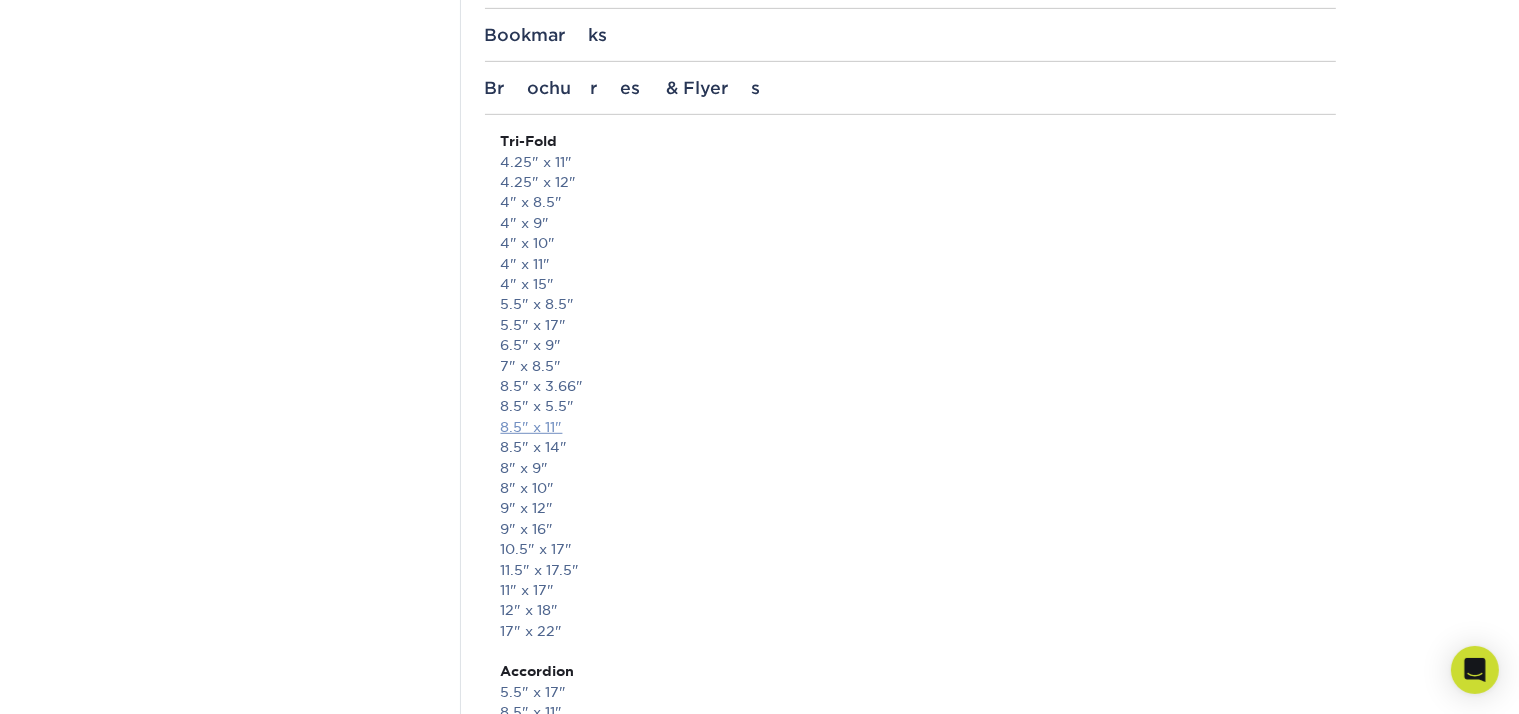 click on "8.5" x 11"" at bounding box center [532, 427] 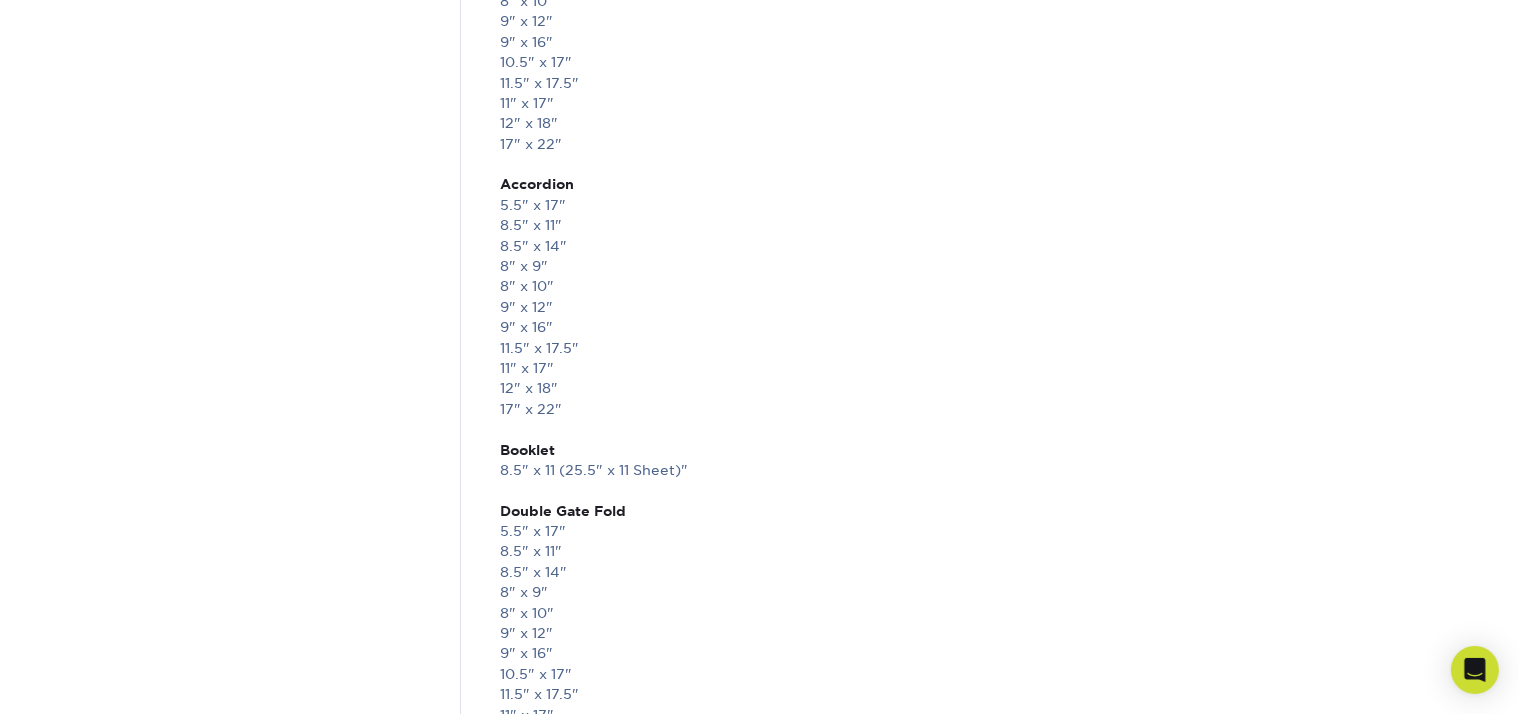 scroll, scrollTop: 1283, scrollLeft: 0, axis: vertical 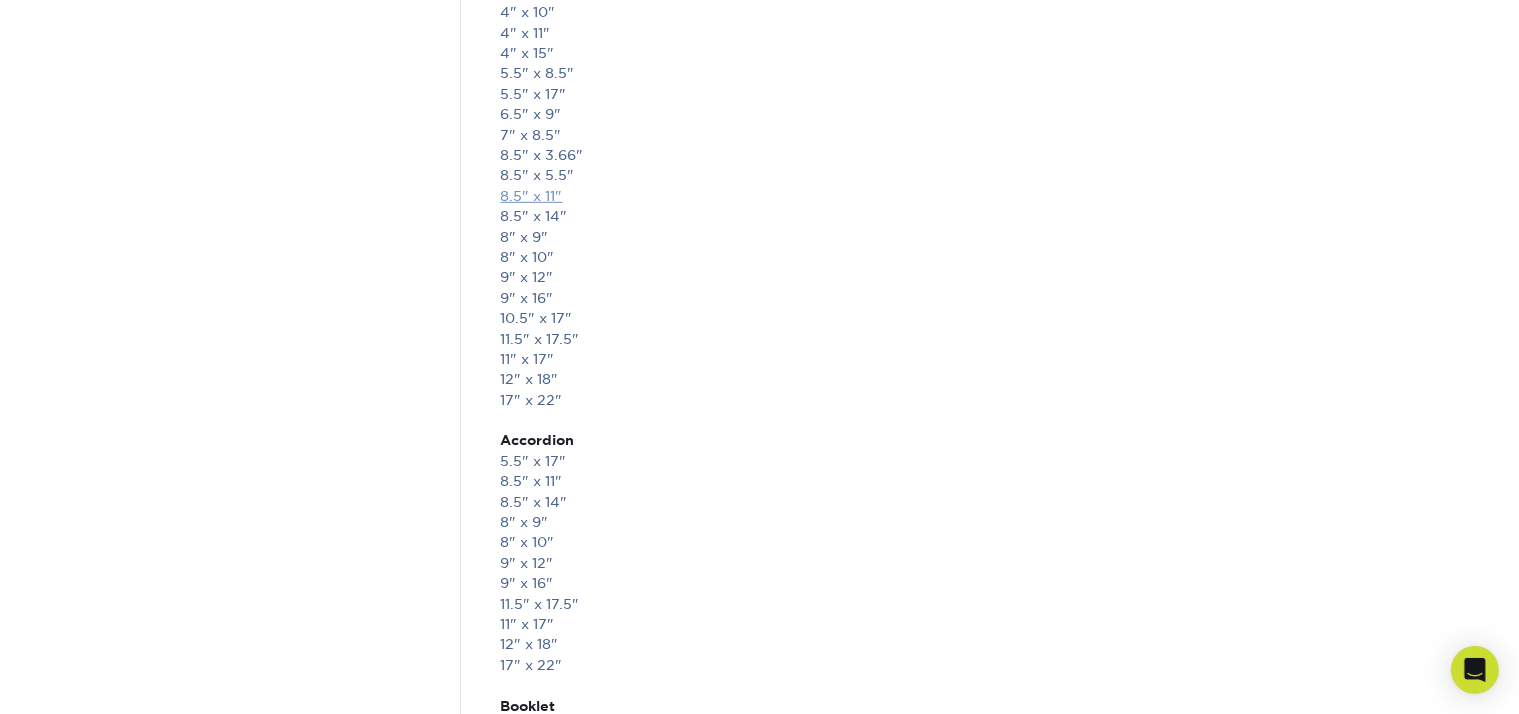 click on "8.5" x 11"" at bounding box center [532, 196] 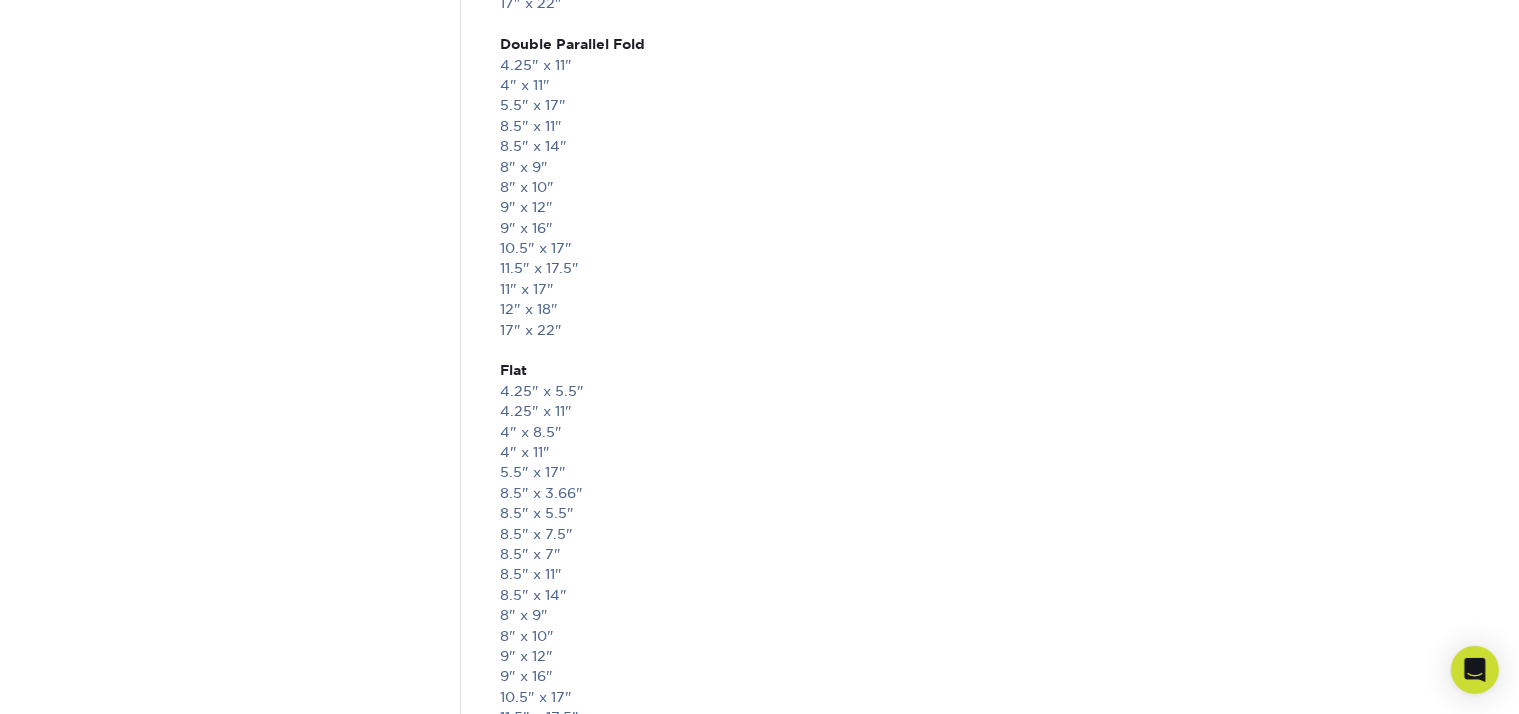 scroll, scrollTop: 2556, scrollLeft: 0, axis: vertical 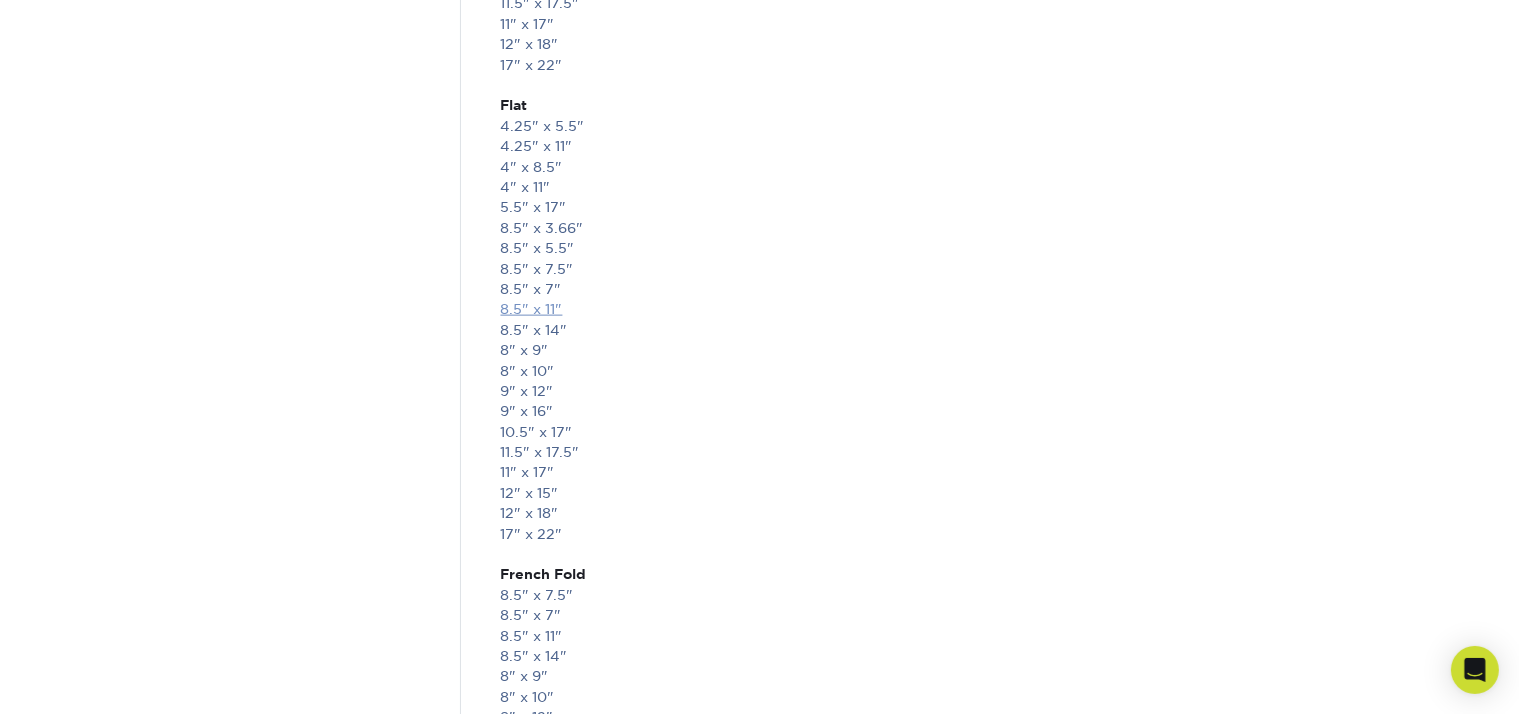 click on "8.5" x 11"" at bounding box center [532, 309] 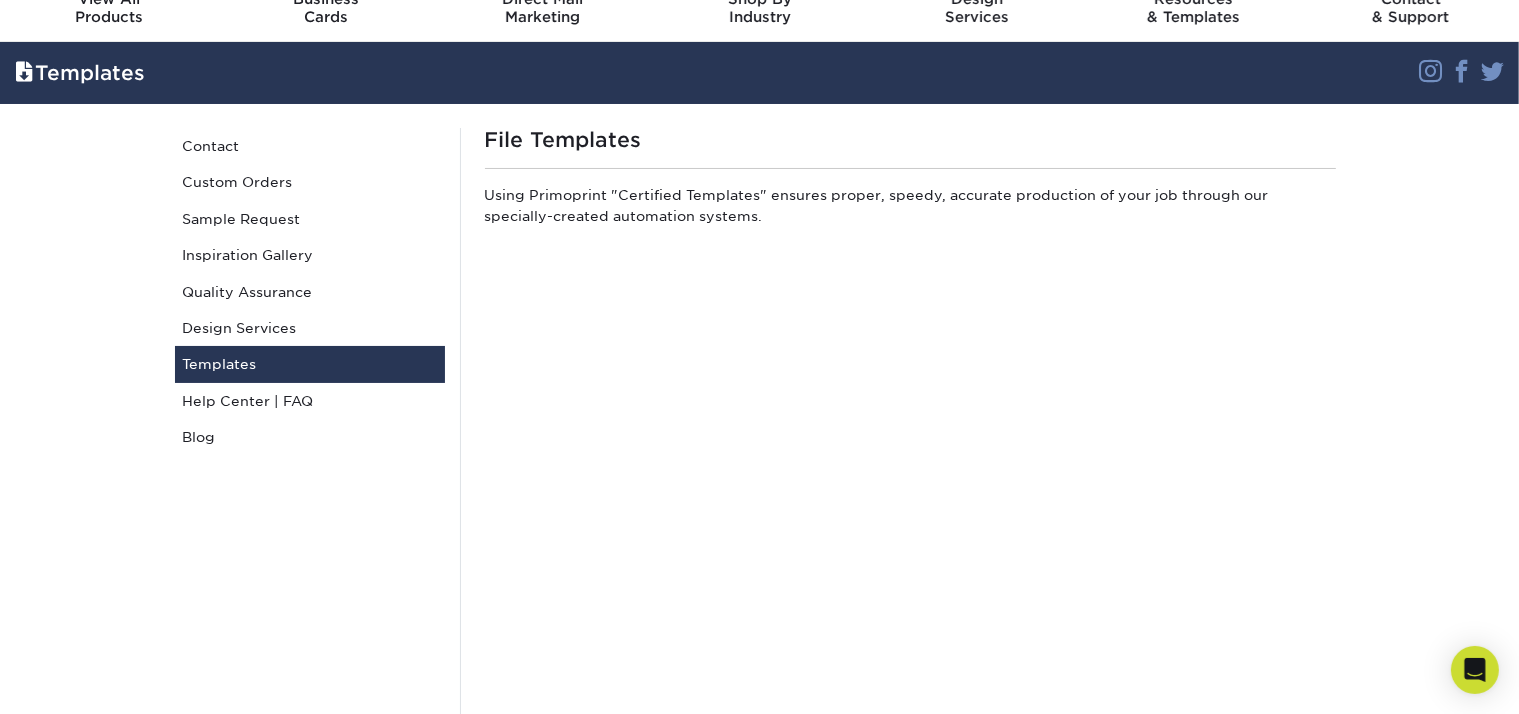 scroll, scrollTop: 0, scrollLeft: 0, axis: both 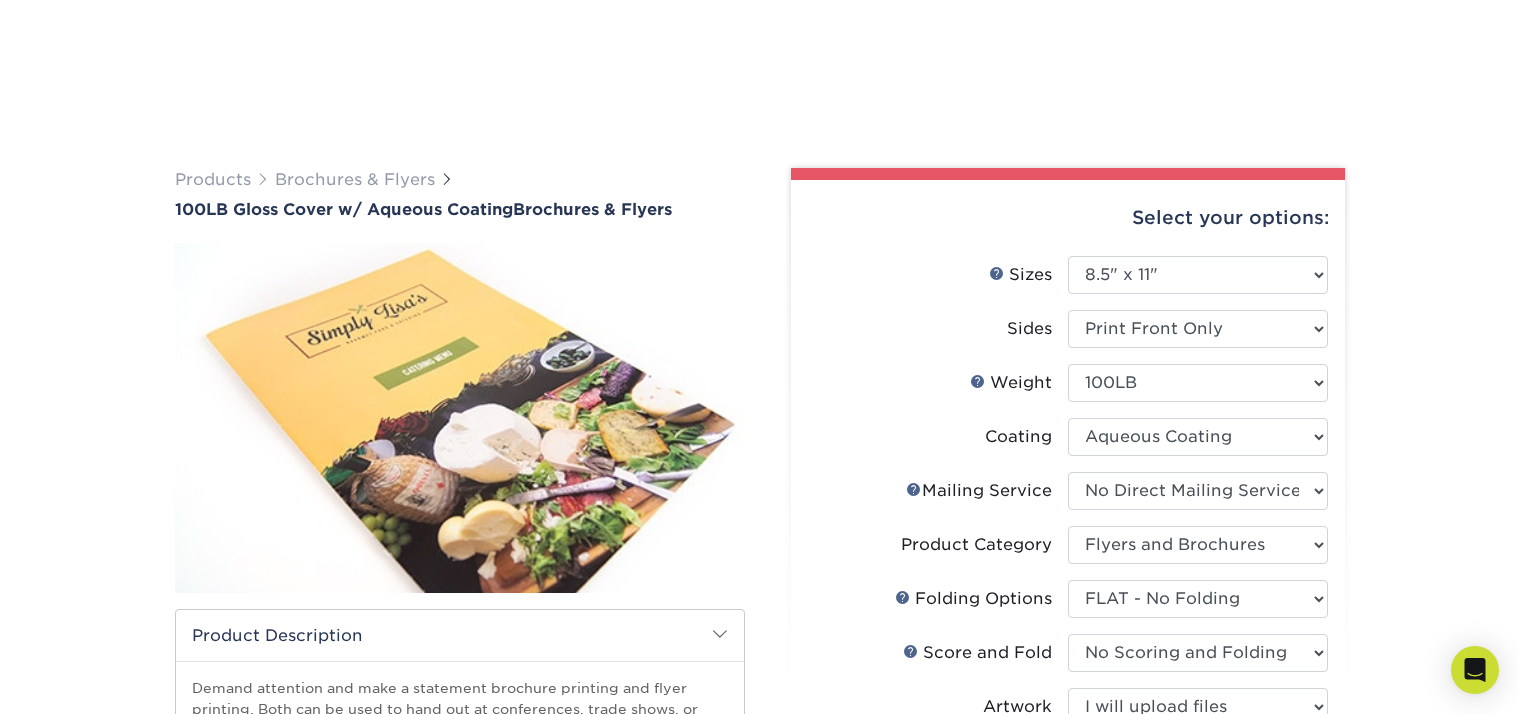 select on "8.50x11.00" 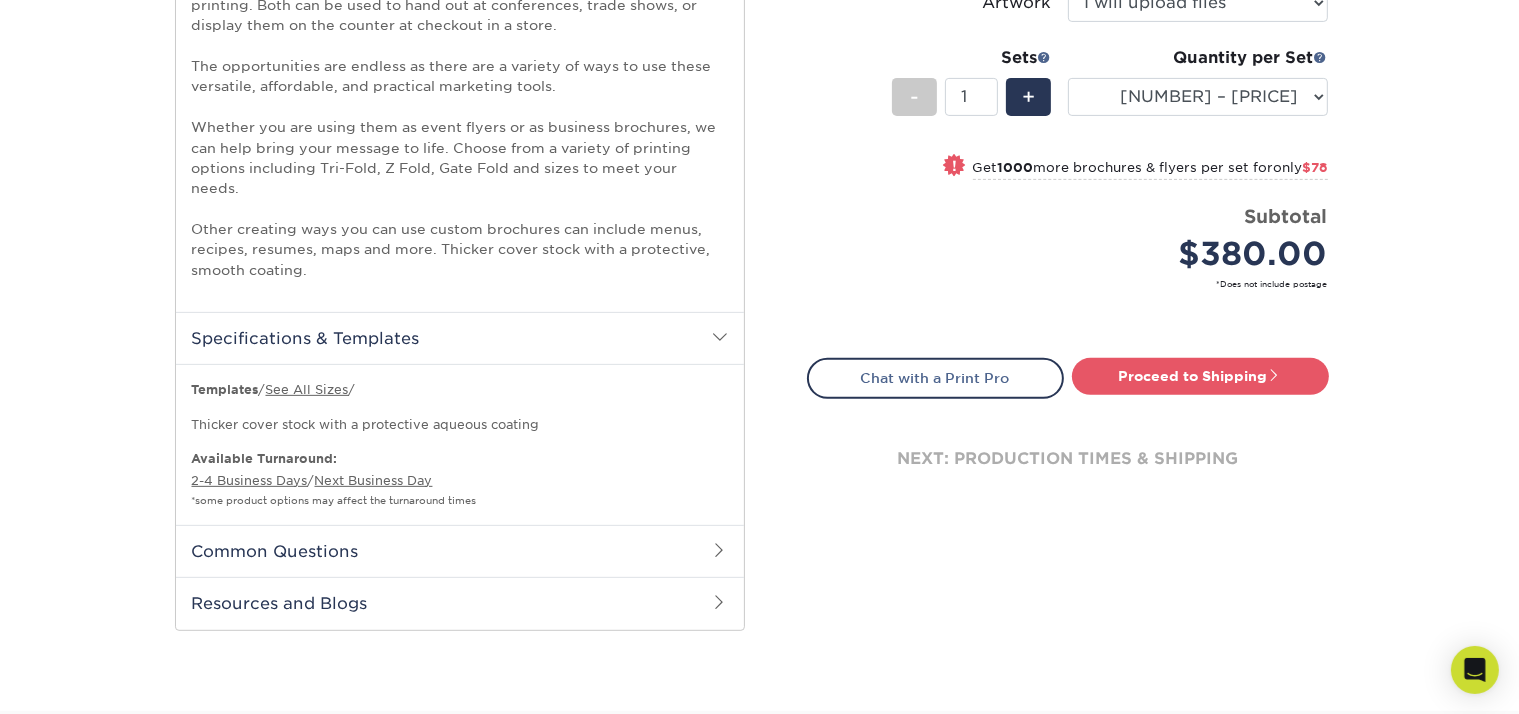 scroll, scrollTop: 0, scrollLeft: 0, axis: both 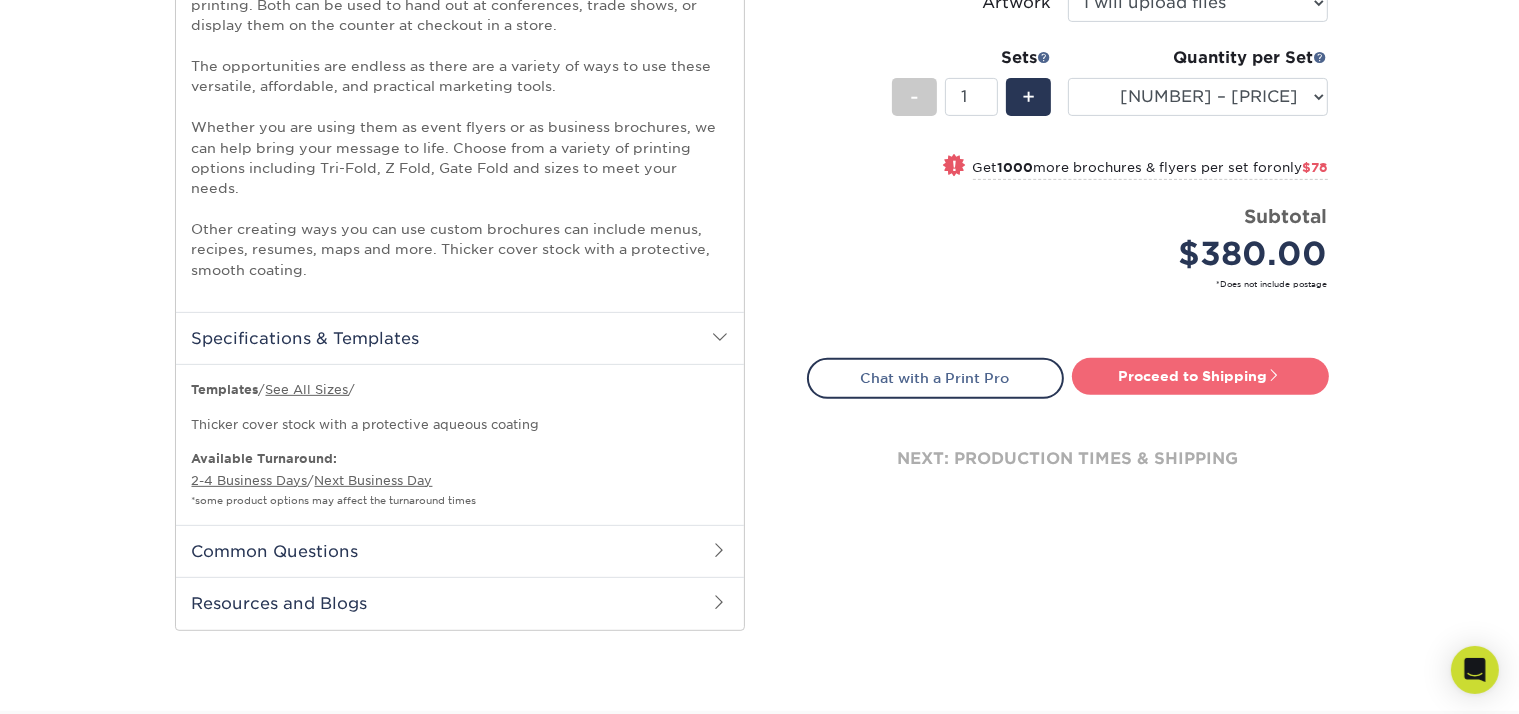 click on "Proceed to Shipping" at bounding box center [1200, 376] 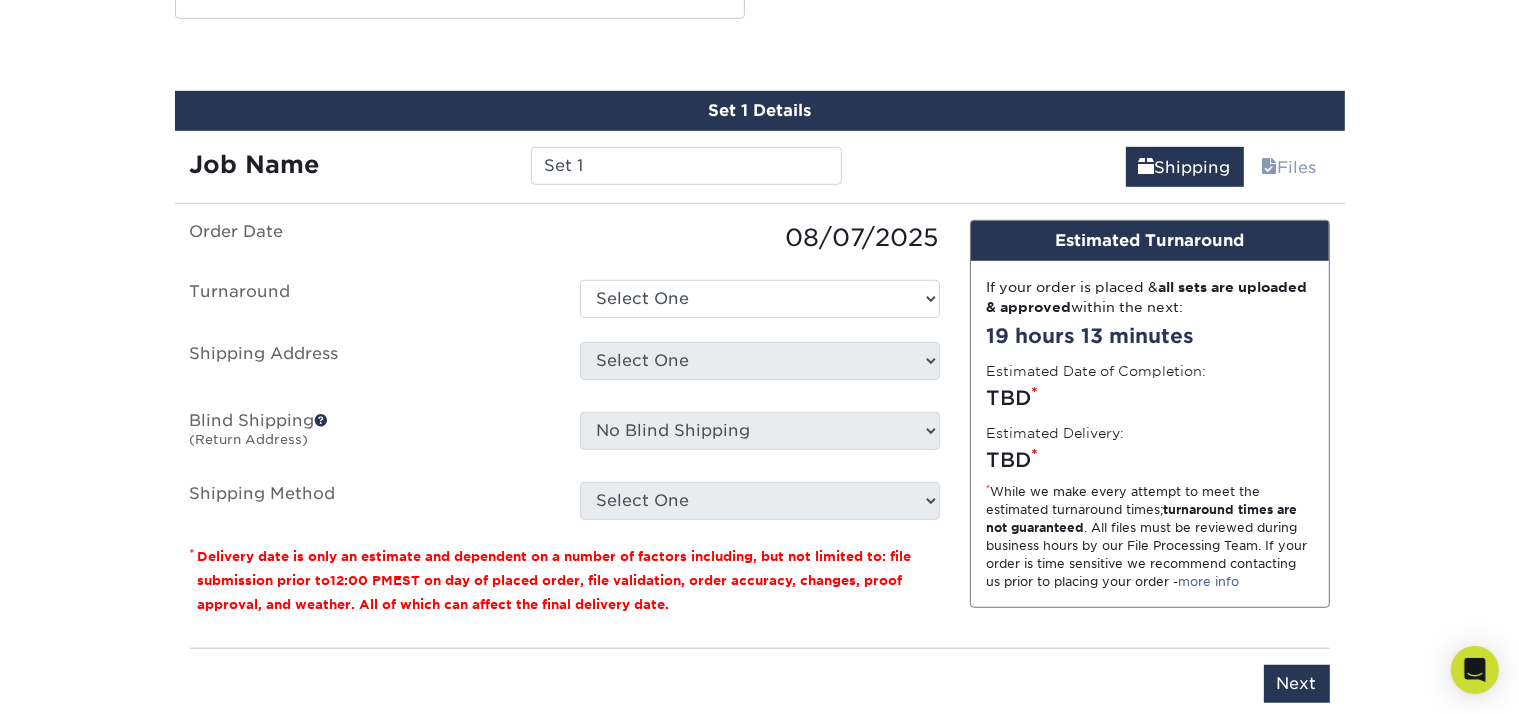 scroll, scrollTop: 1317, scrollLeft: 0, axis: vertical 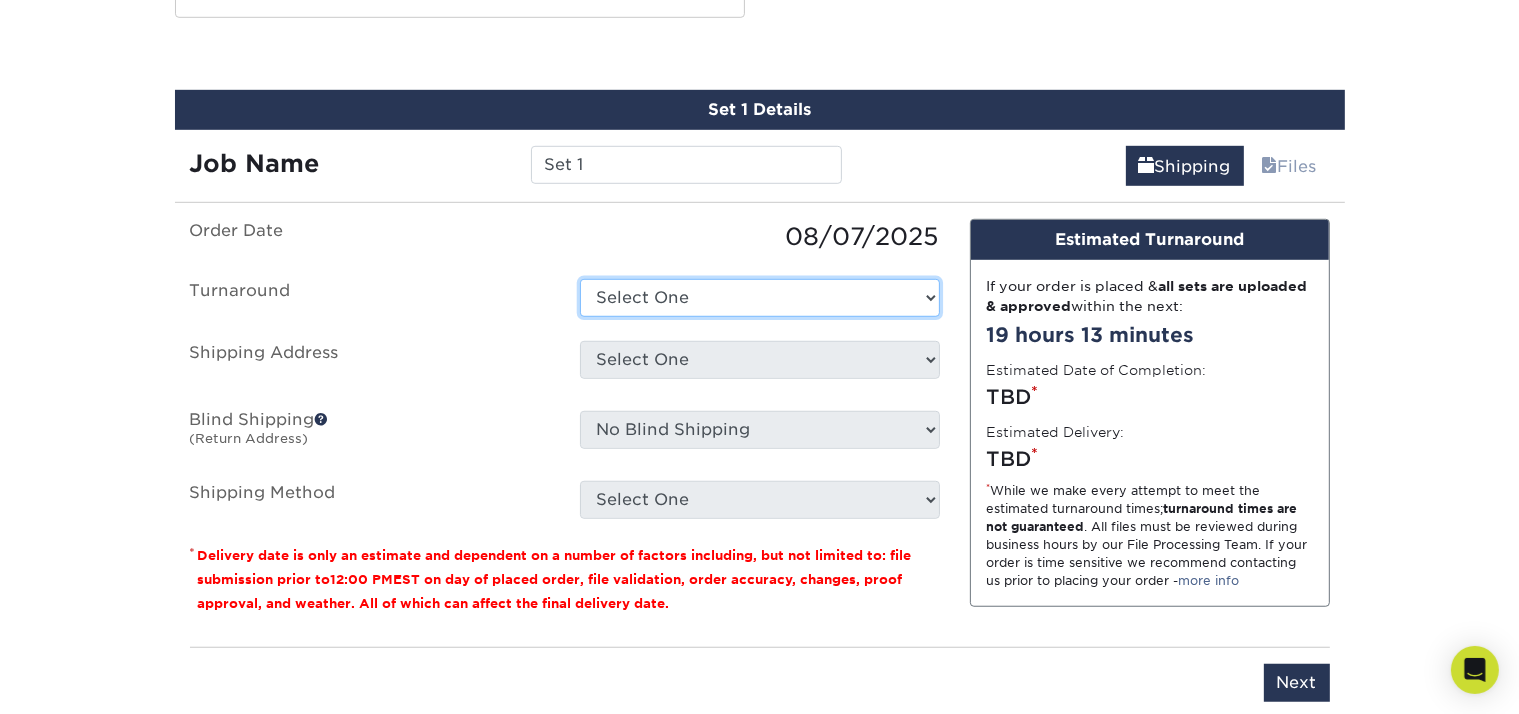 click on "Select One 2-4 Business Days 2 Day Next Business Day" at bounding box center [760, 298] 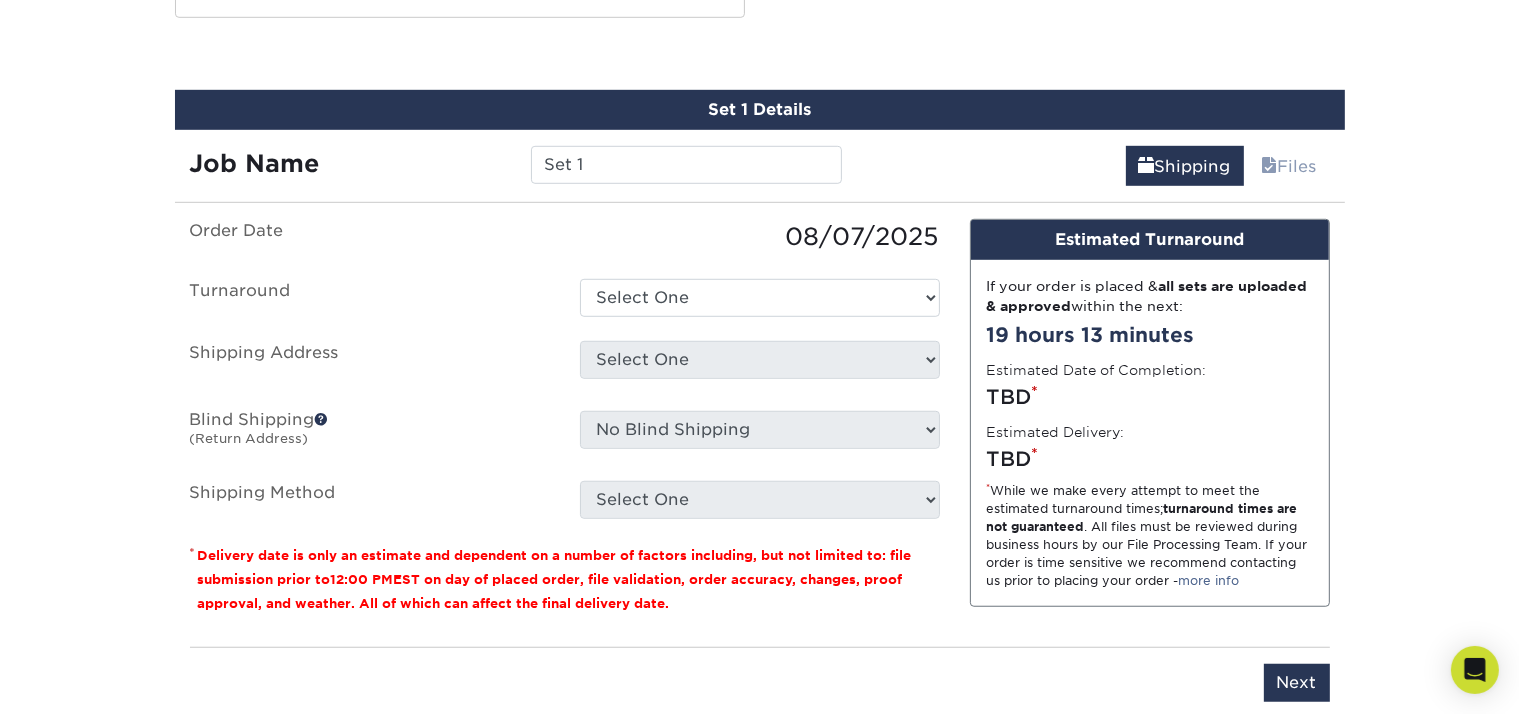 click on "Order Date
[DATE]
Turnaround
Select One 2-4 Business Days 2 Day Next Business Day
Shipping Address
Select One
+ Add New Address
- Login
Blind Shipping  (Return Address)
No Blind Shipping
+ Add New Address
Shipping Method
Select One" at bounding box center [565, 369] 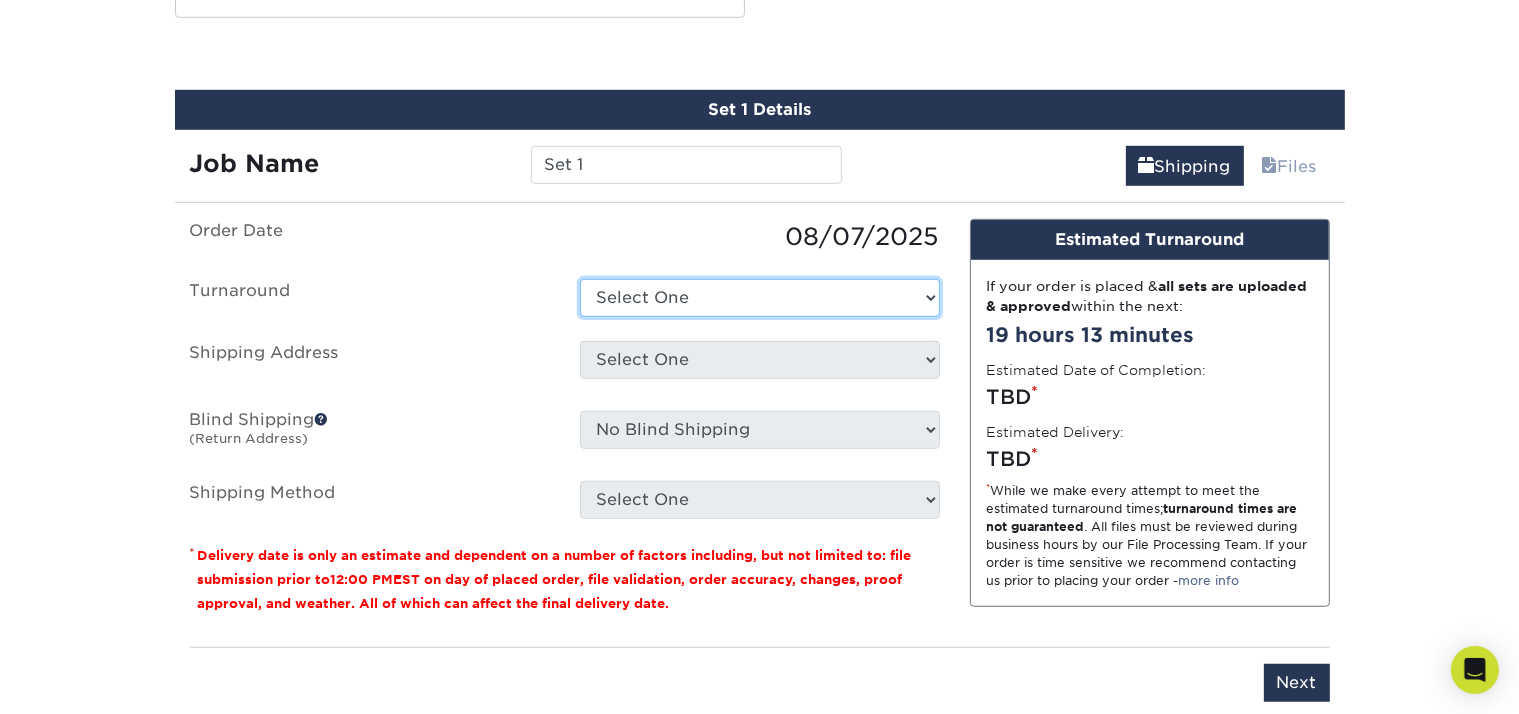 click on "Select One 2-4 Business Days 2 Day Next Business Day" at bounding box center (760, 298) 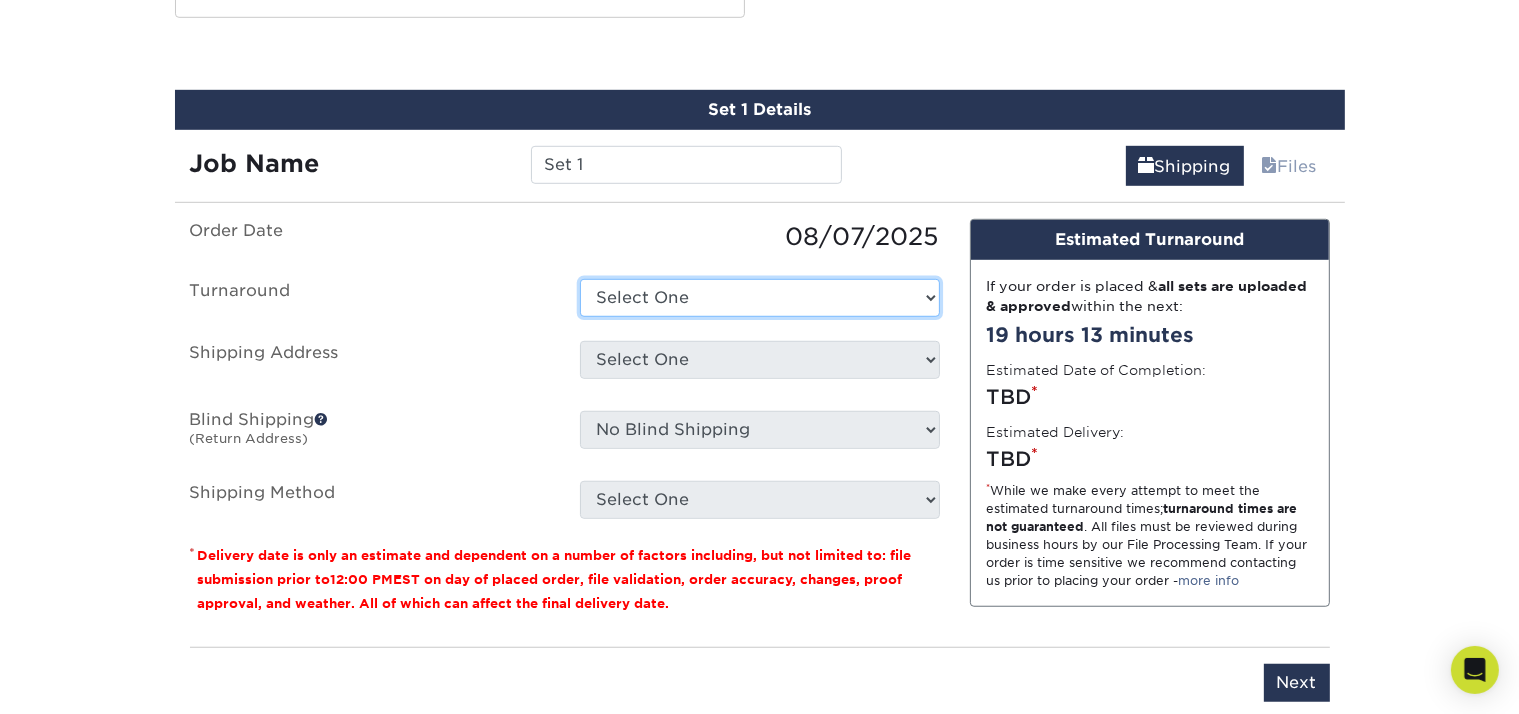 click on "Select One 2-4 Business Days 2 Day Next Business Day" at bounding box center (760, 298) 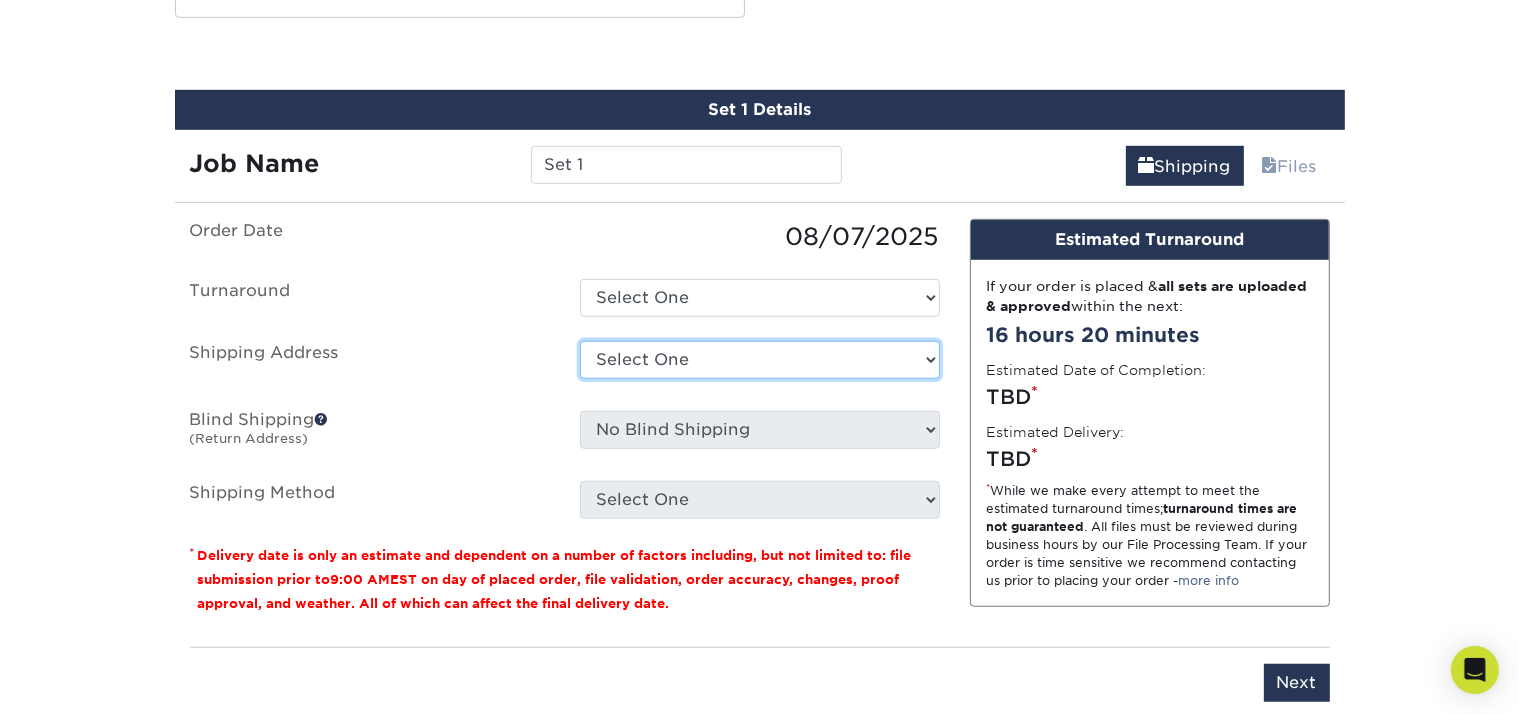 click on "Select One
+ Add New Address
- Login" at bounding box center (760, 360) 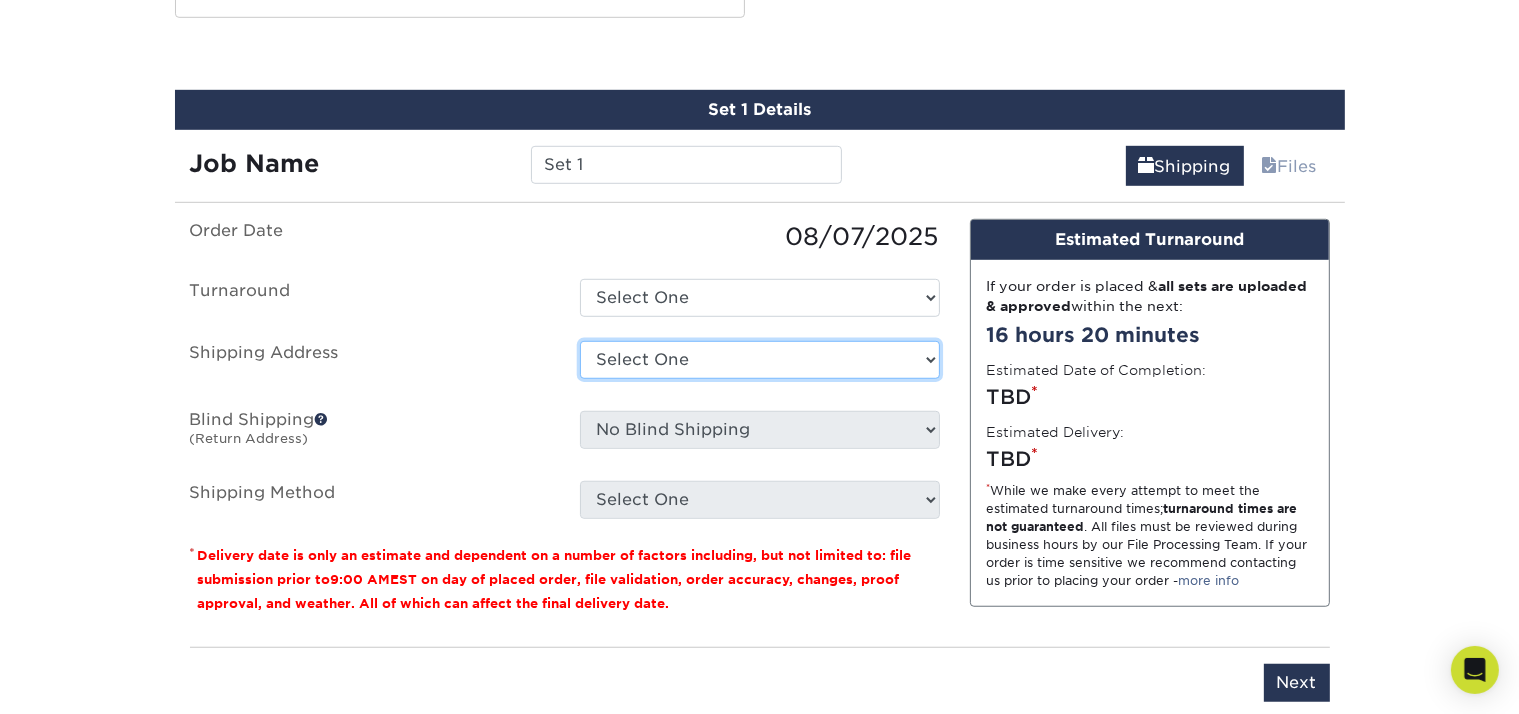 select on "newaddress" 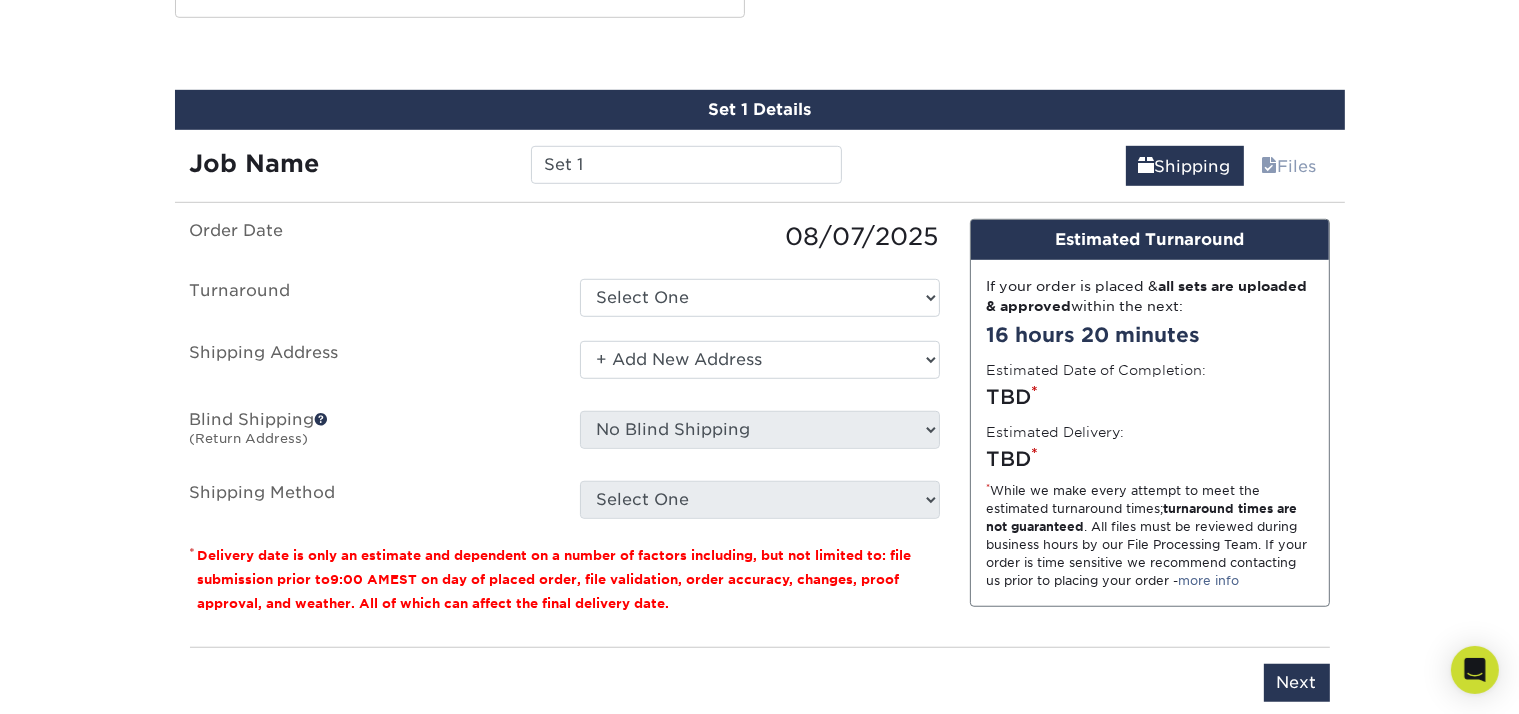 click on "Select One
+ Add New Address
- Login" at bounding box center [760, 360] 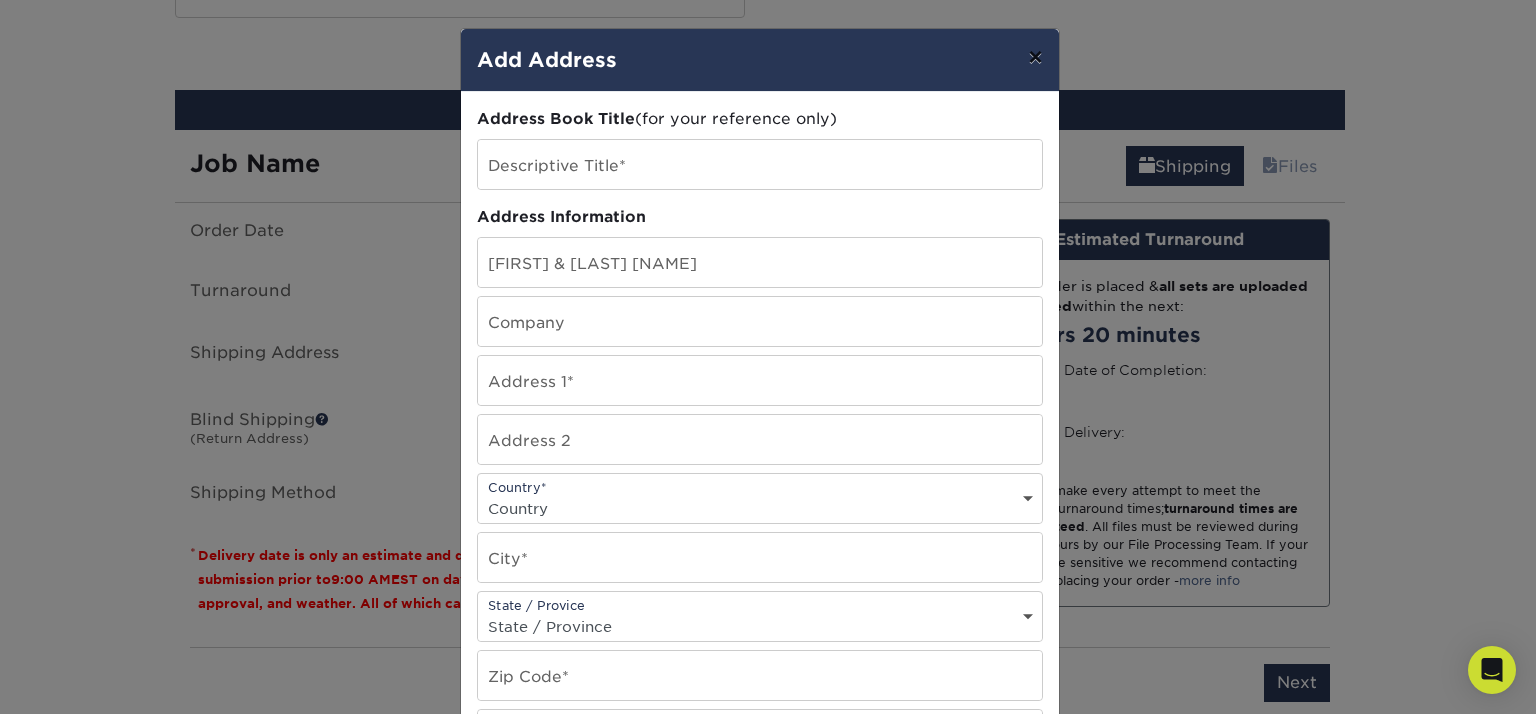 click on "×" at bounding box center [1035, 57] 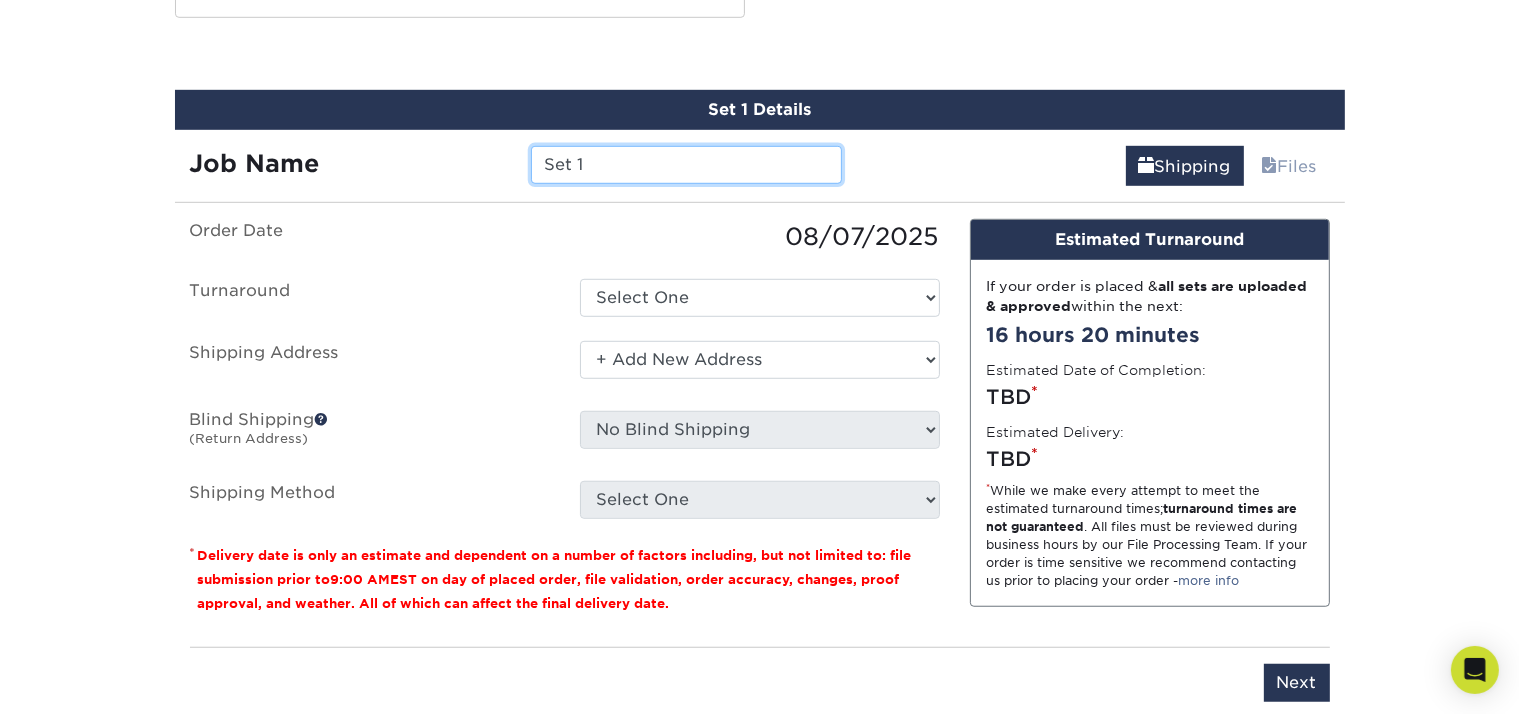 click on "Set 1" at bounding box center (686, 165) 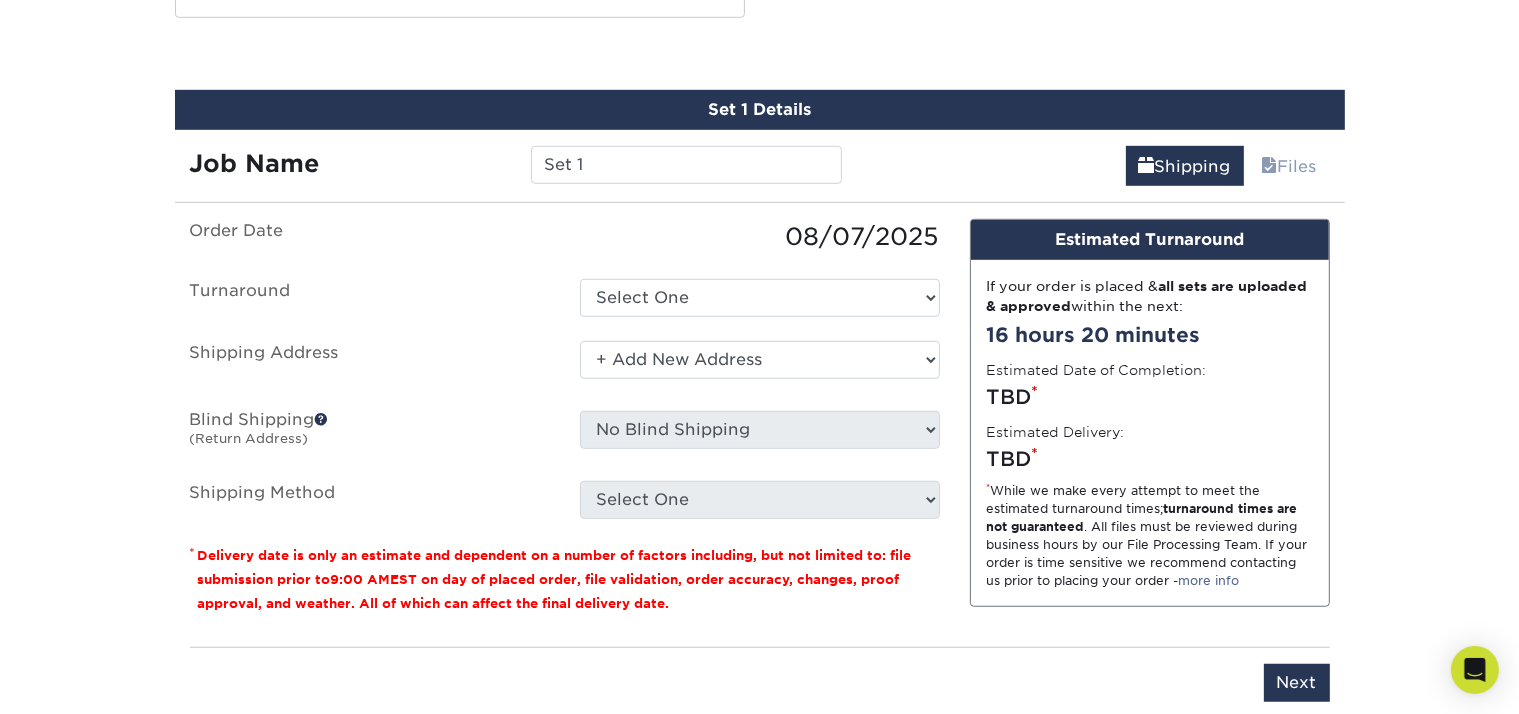 click at bounding box center [322, 419] 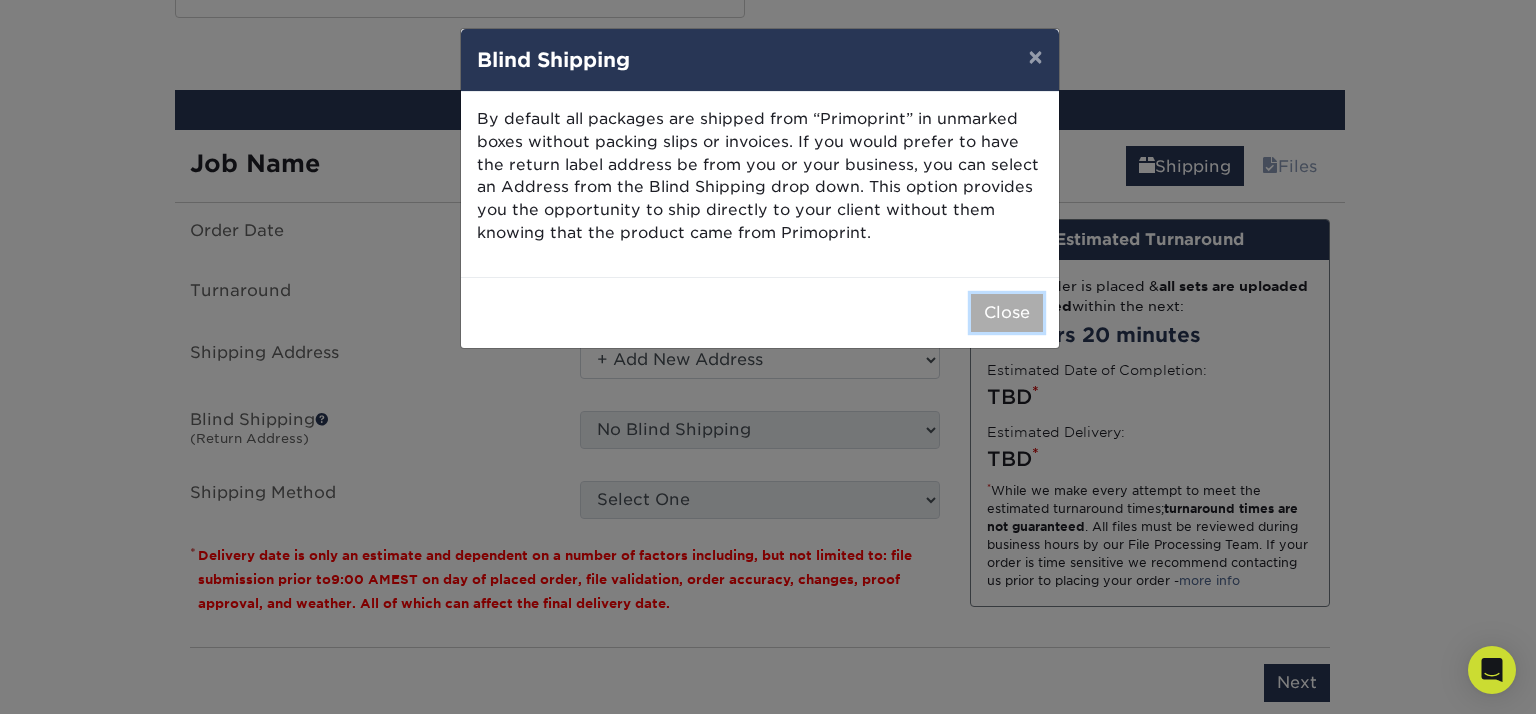 click on "Close" at bounding box center (1007, 313) 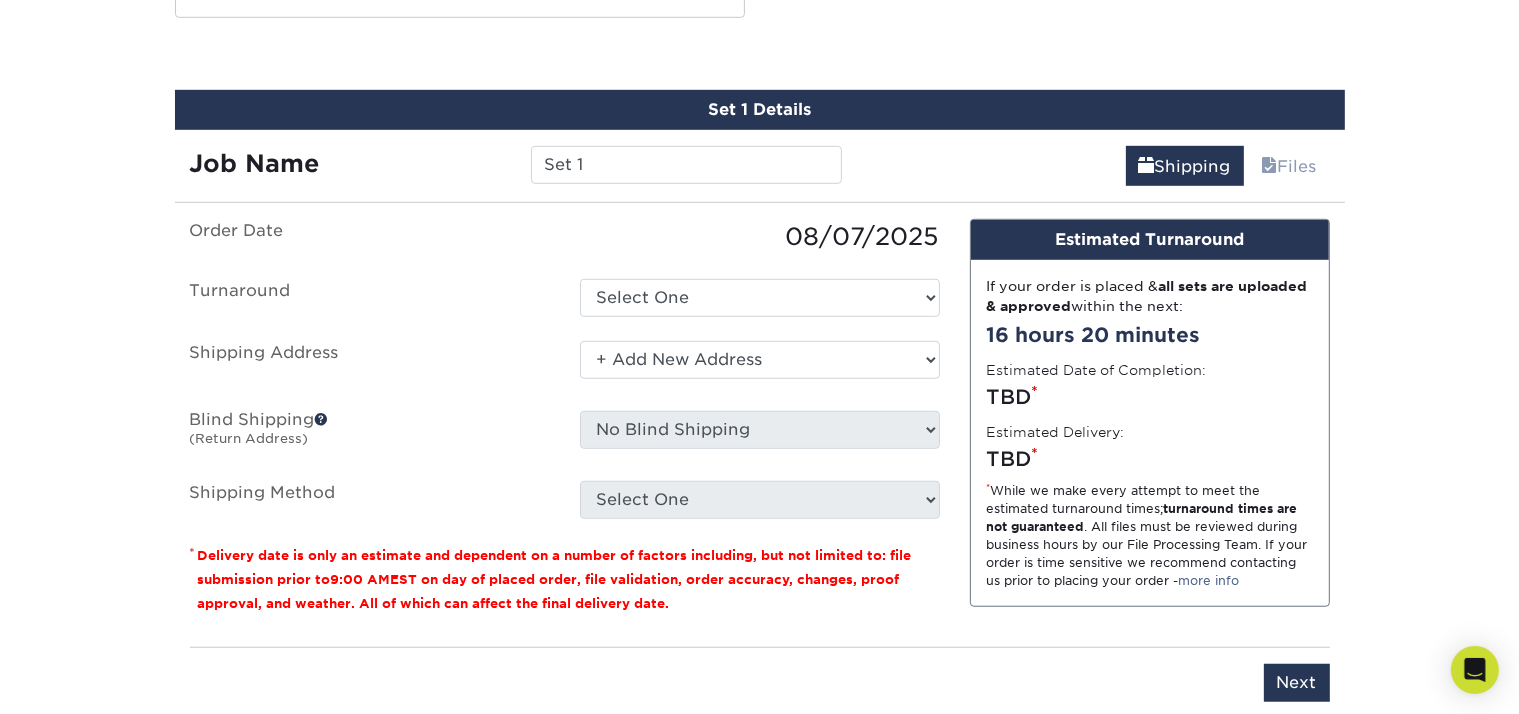 click on "Select One" at bounding box center [760, 500] 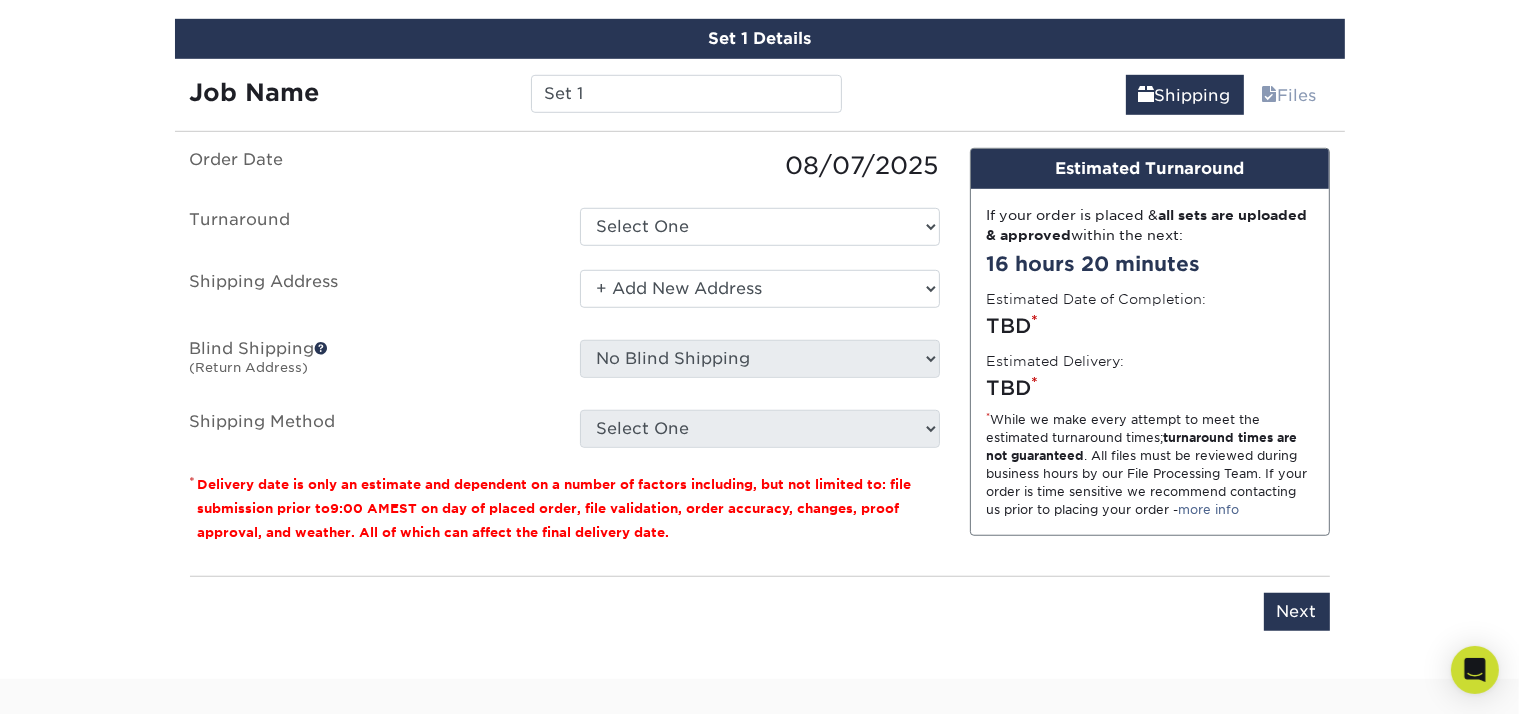 scroll, scrollTop: 1389, scrollLeft: 0, axis: vertical 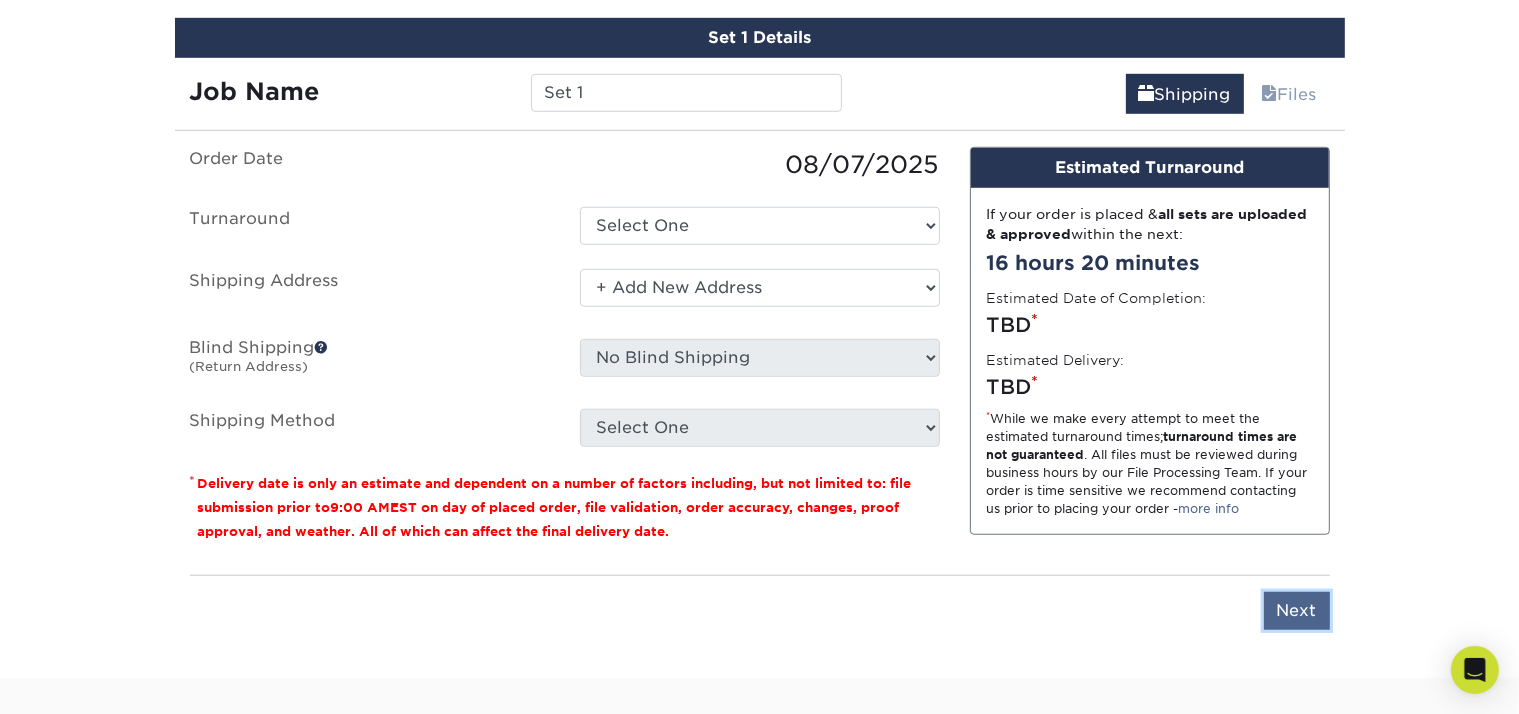 click on "Next" at bounding box center [1297, 611] 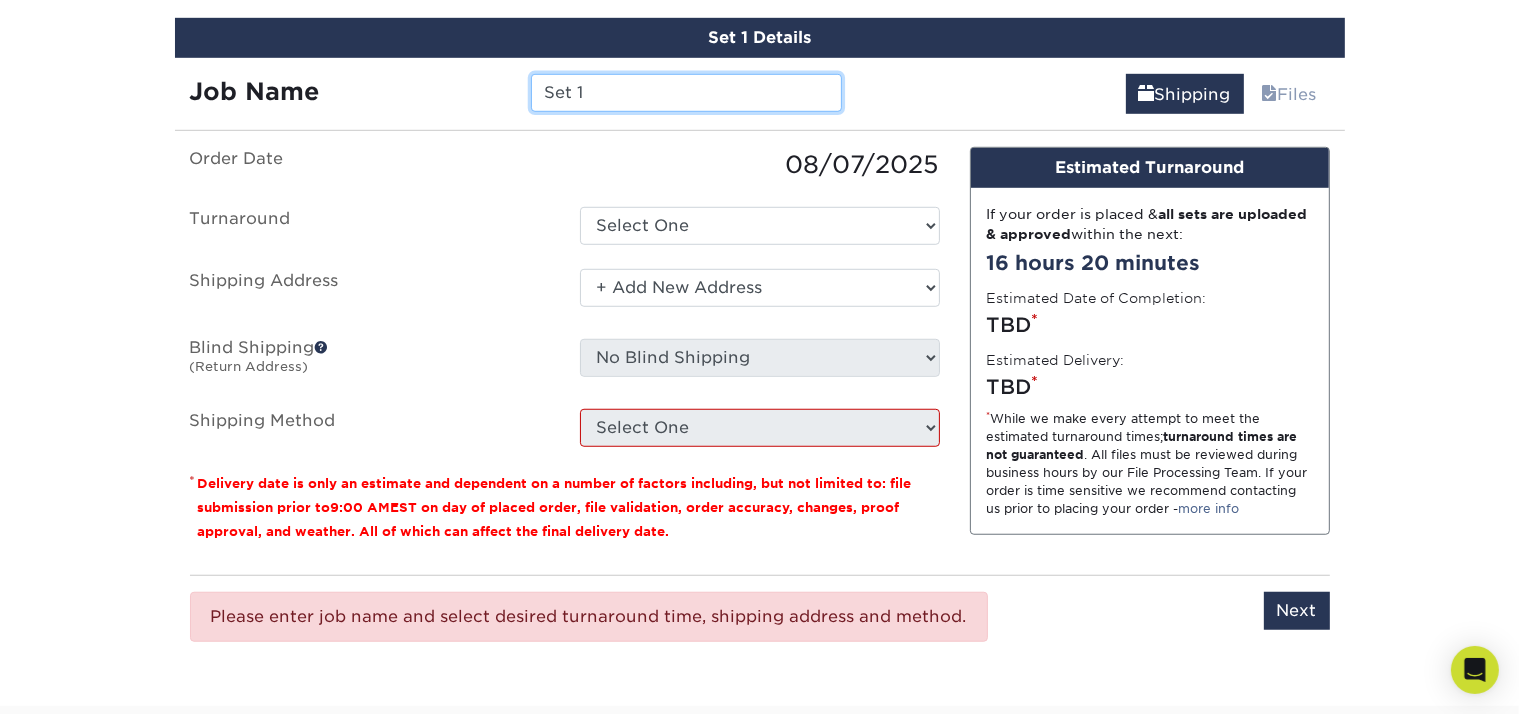 click on "Set 1" at bounding box center [686, 93] 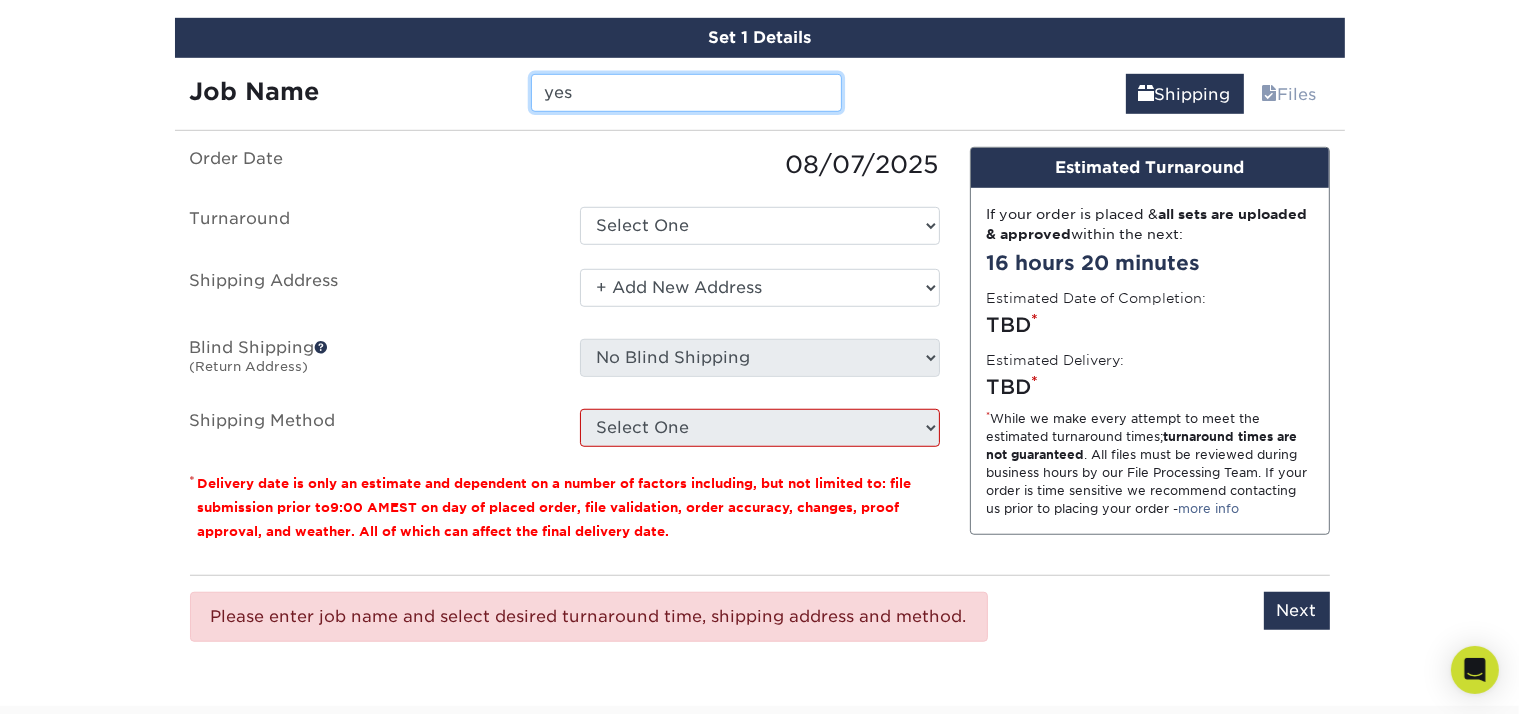 type on "yes" 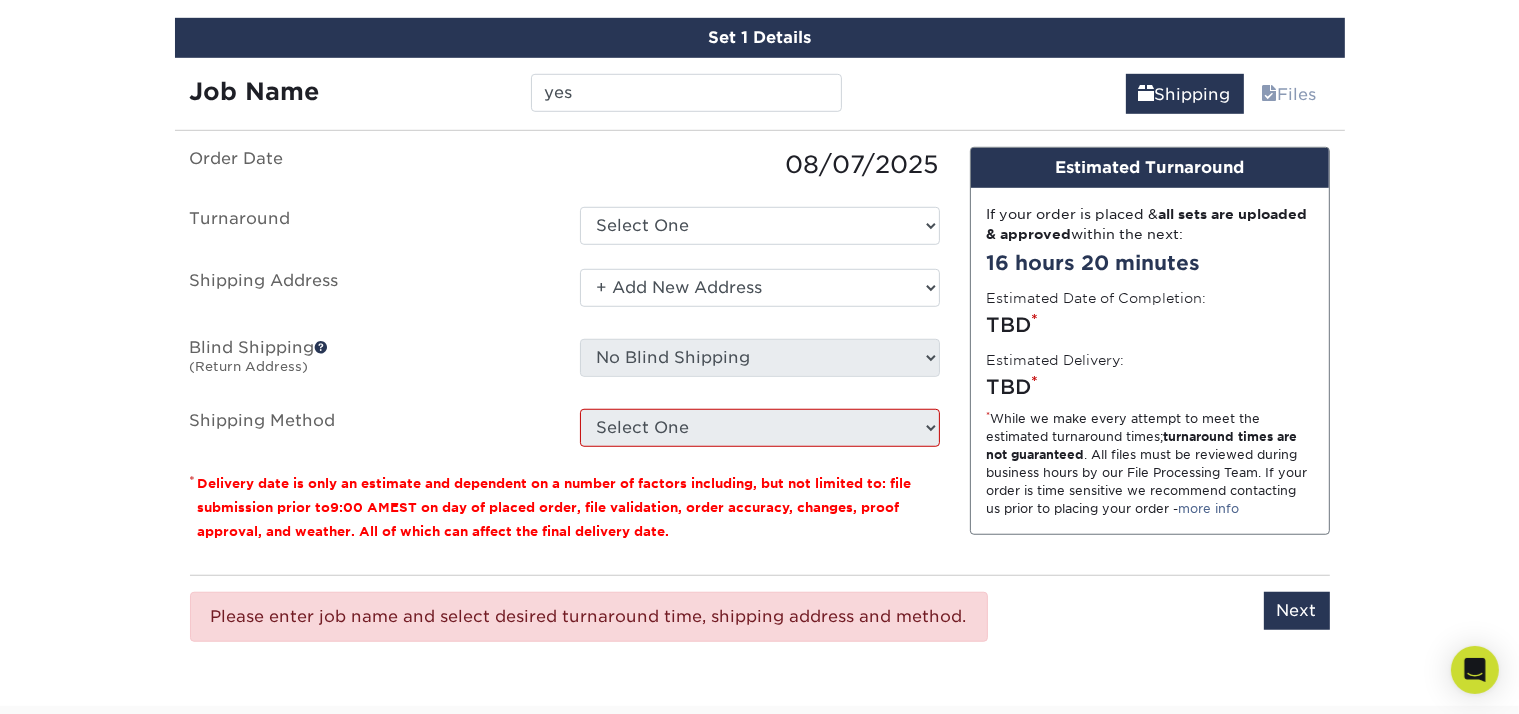 click on "Order Date
[DATE]
Turnaround
Select One 2-4 Business Days 2 Day Next Business Day
Shipping Address
Select One
+ Add New Address
- Login
Blind Shipping  (Return Address)
No Blind Shipping
+ Add New Address
Shipping Method
Select One" at bounding box center (565, 297) 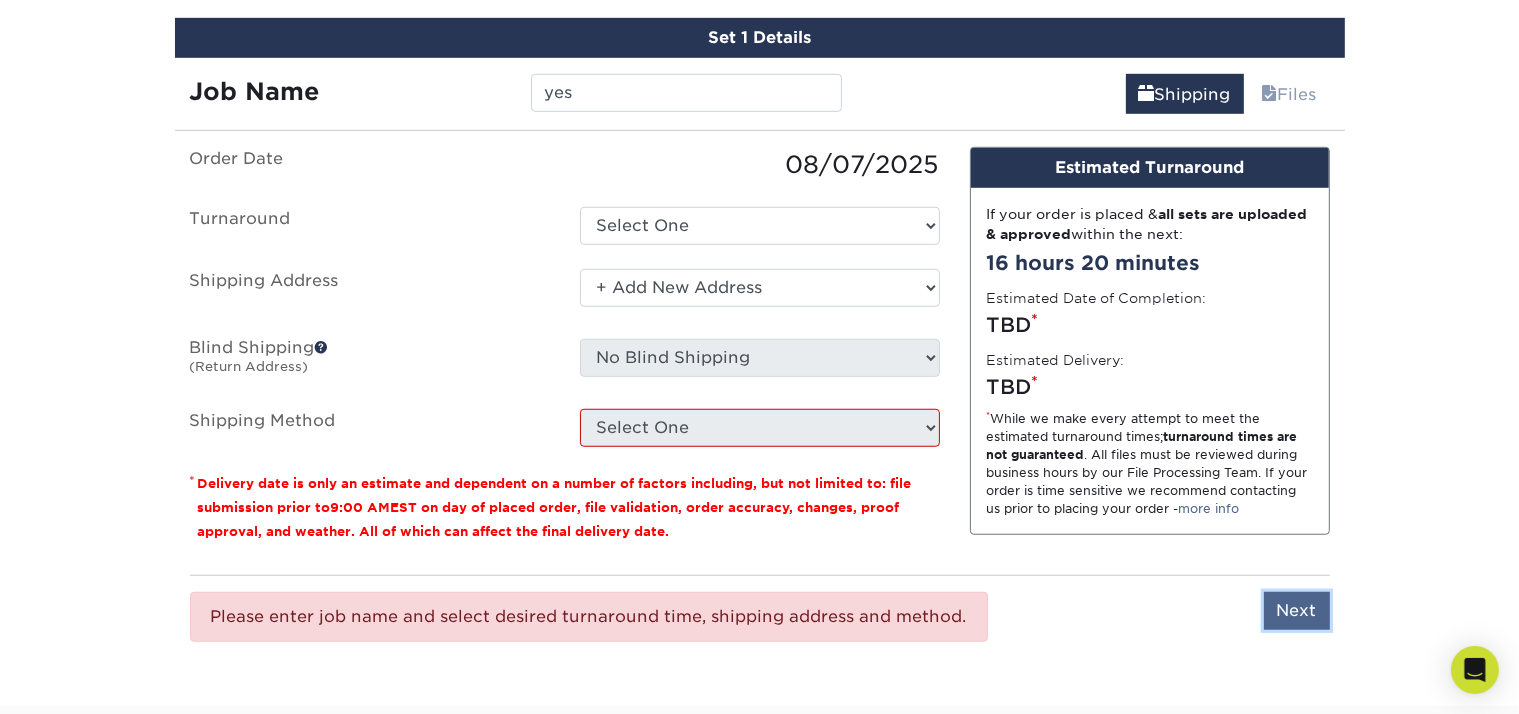 click on "Next" at bounding box center [1297, 611] 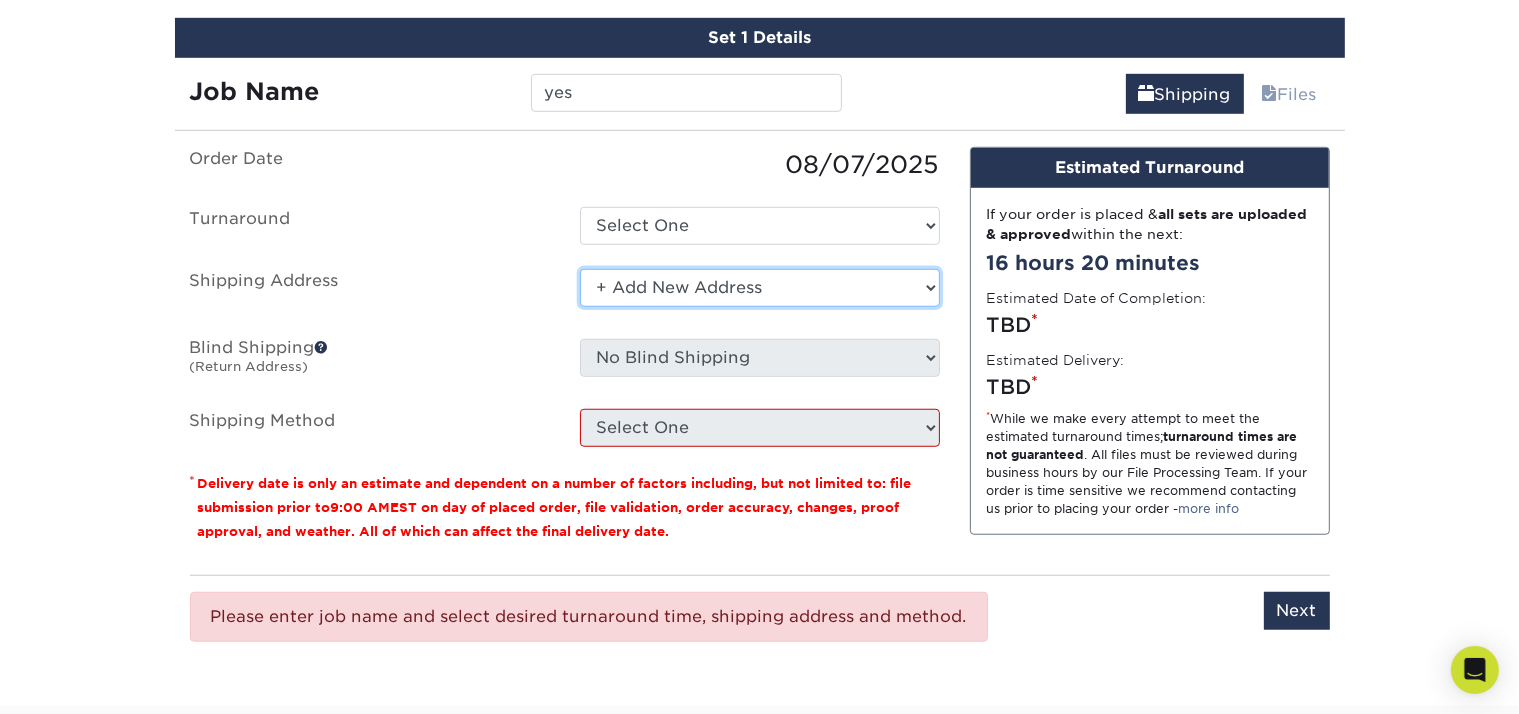 click on "Select One
+ Add New Address
- Login" at bounding box center [760, 288] 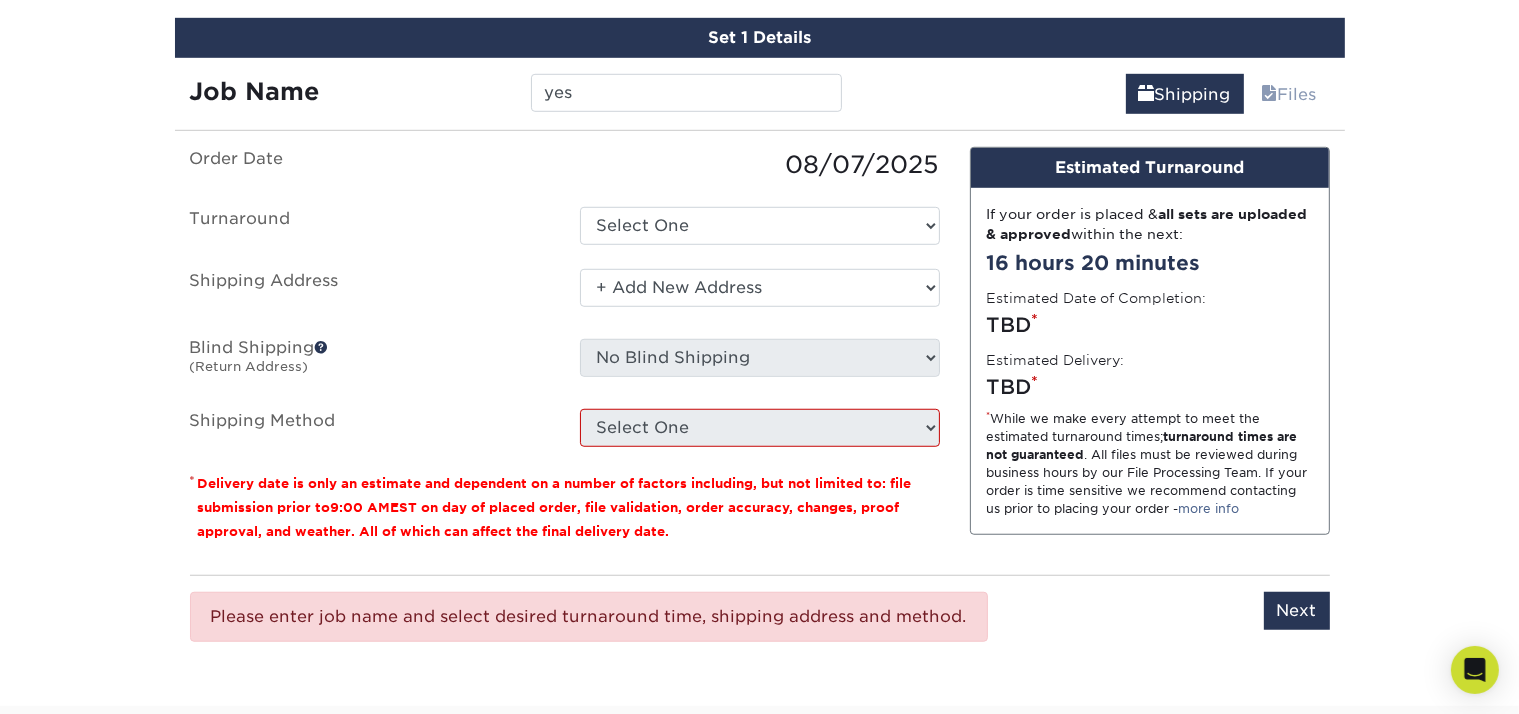 click on "Design  Estimated Turnaround" at bounding box center [1150, 168] 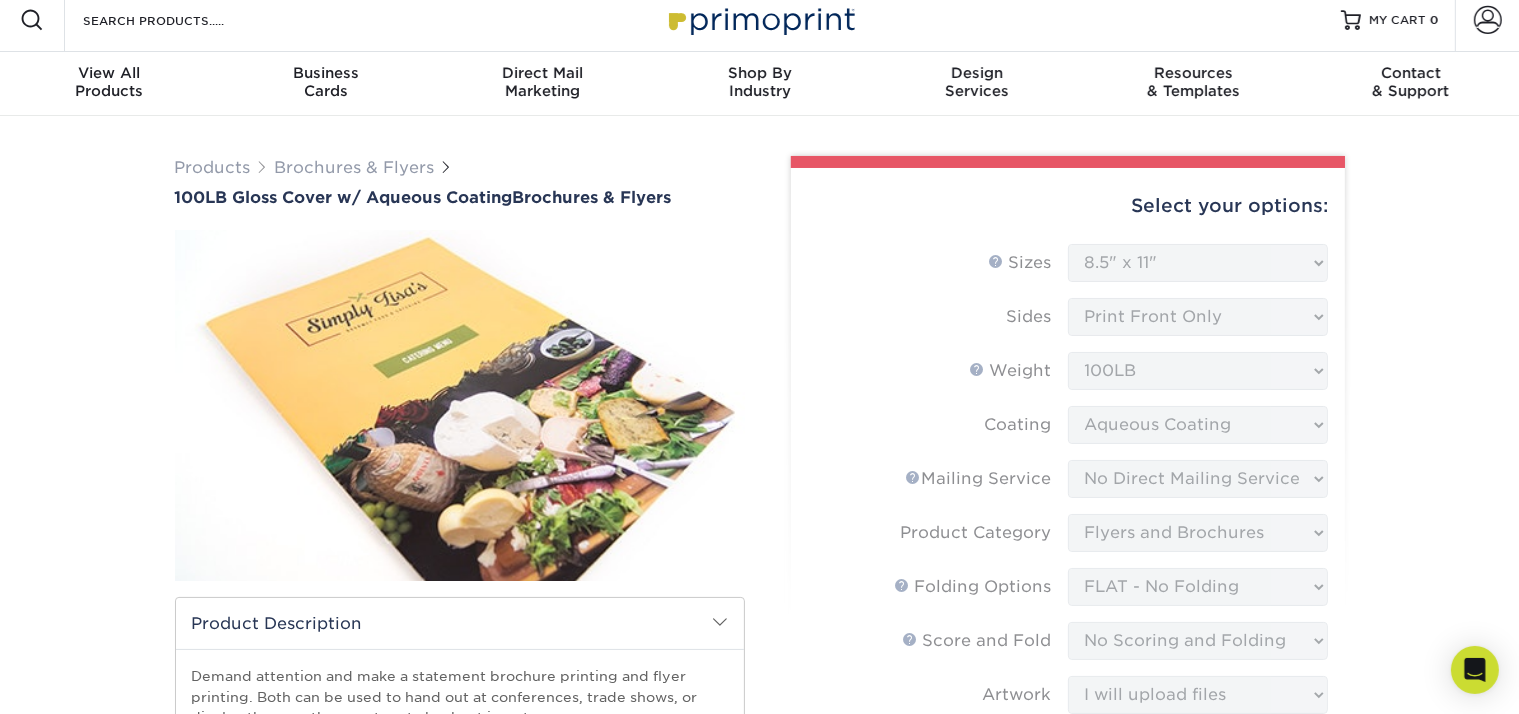 scroll, scrollTop: 0, scrollLeft: 0, axis: both 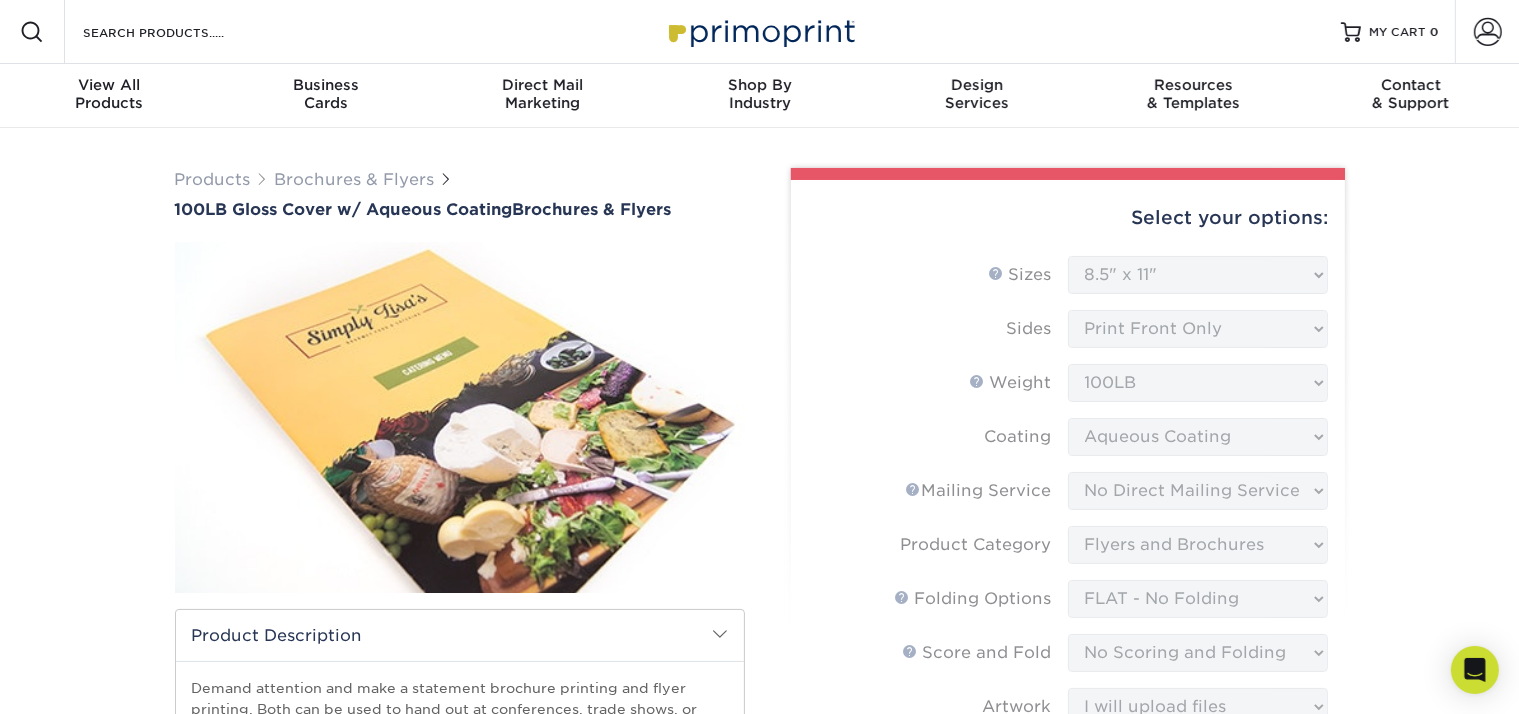 click on "Sizes Help Sizes
Please Select
3.5" x 8.5"
3.5" x 11" 3.67" x 8.5" 4" x 8.5" 4" x 11" 4" x 12" 5.5" x 17"" at bounding box center [1068, 647] 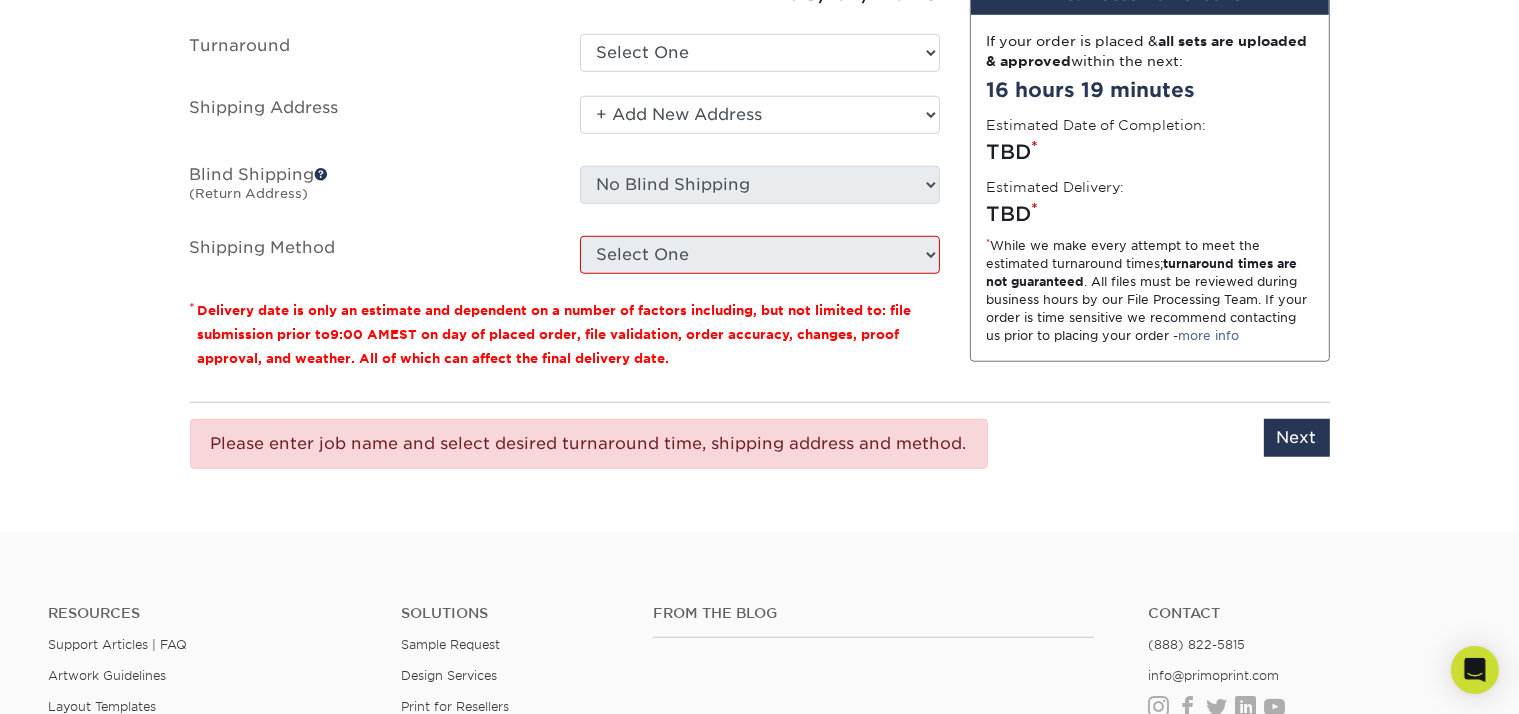 scroll, scrollTop: 1606, scrollLeft: 0, axis: vertical 